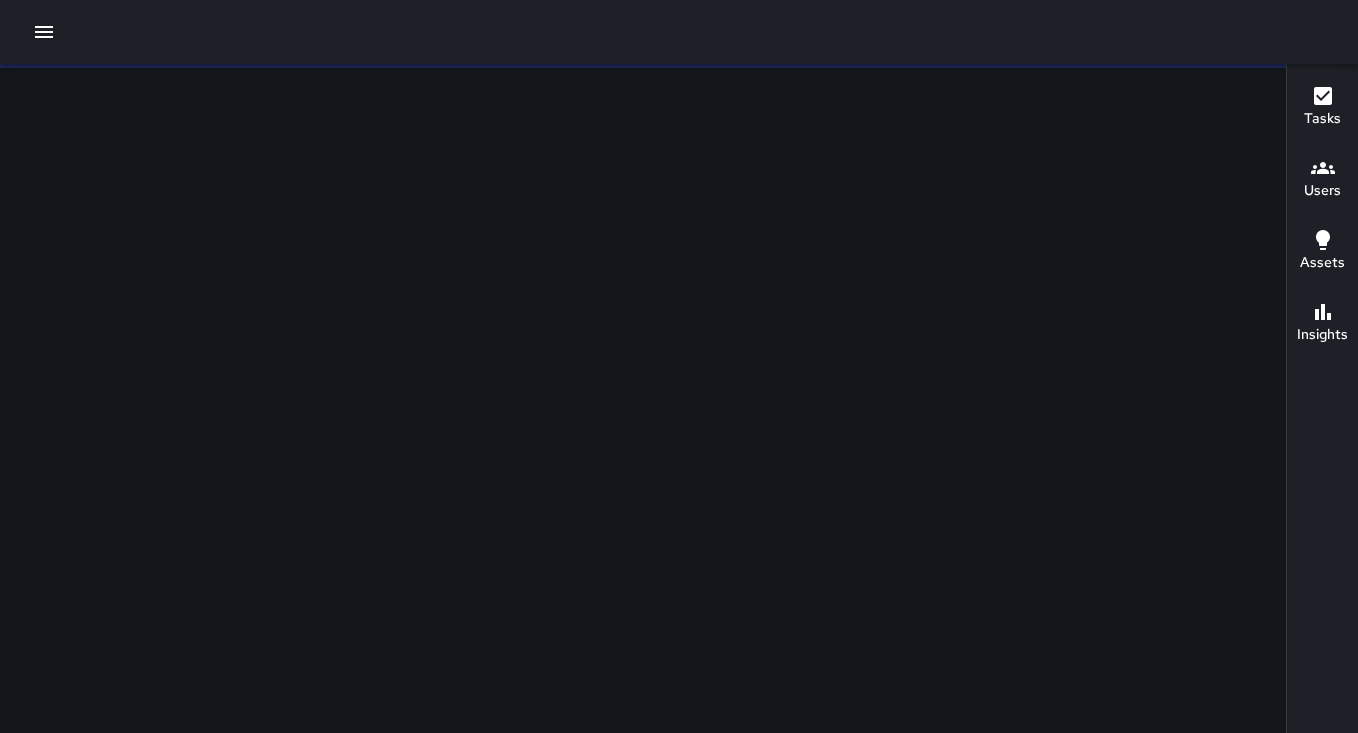 scroll, scrollTop: 0, scrollLeft: 0, axis: both 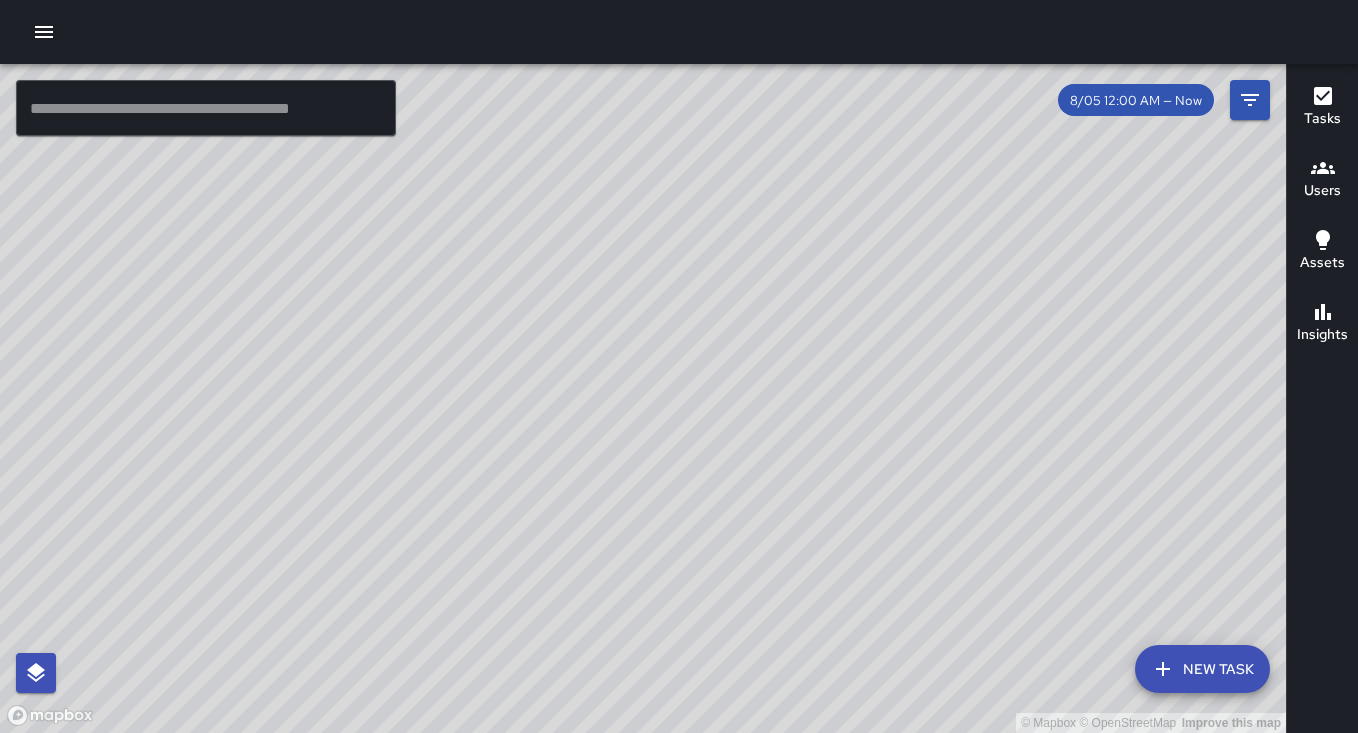 click at bounding box center [679, 32] 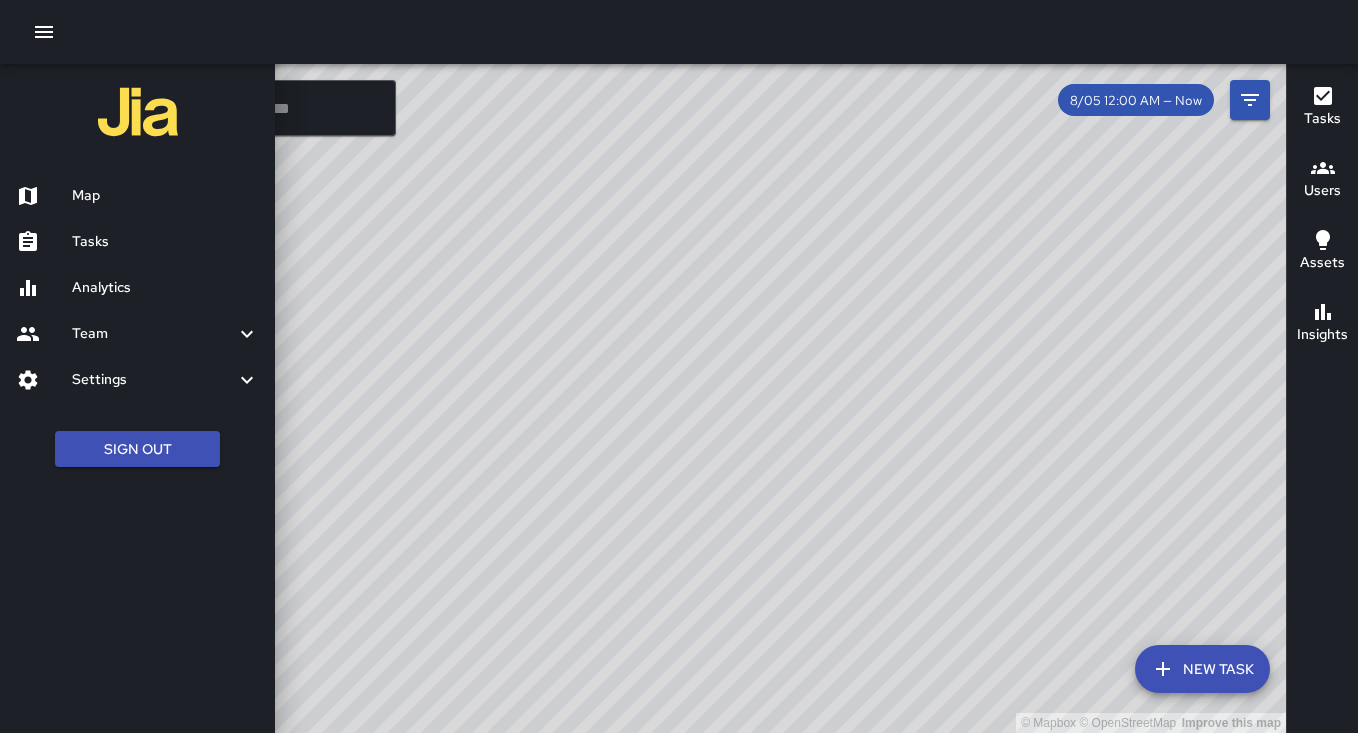 click on "Team" at bounding box center [153, 334] 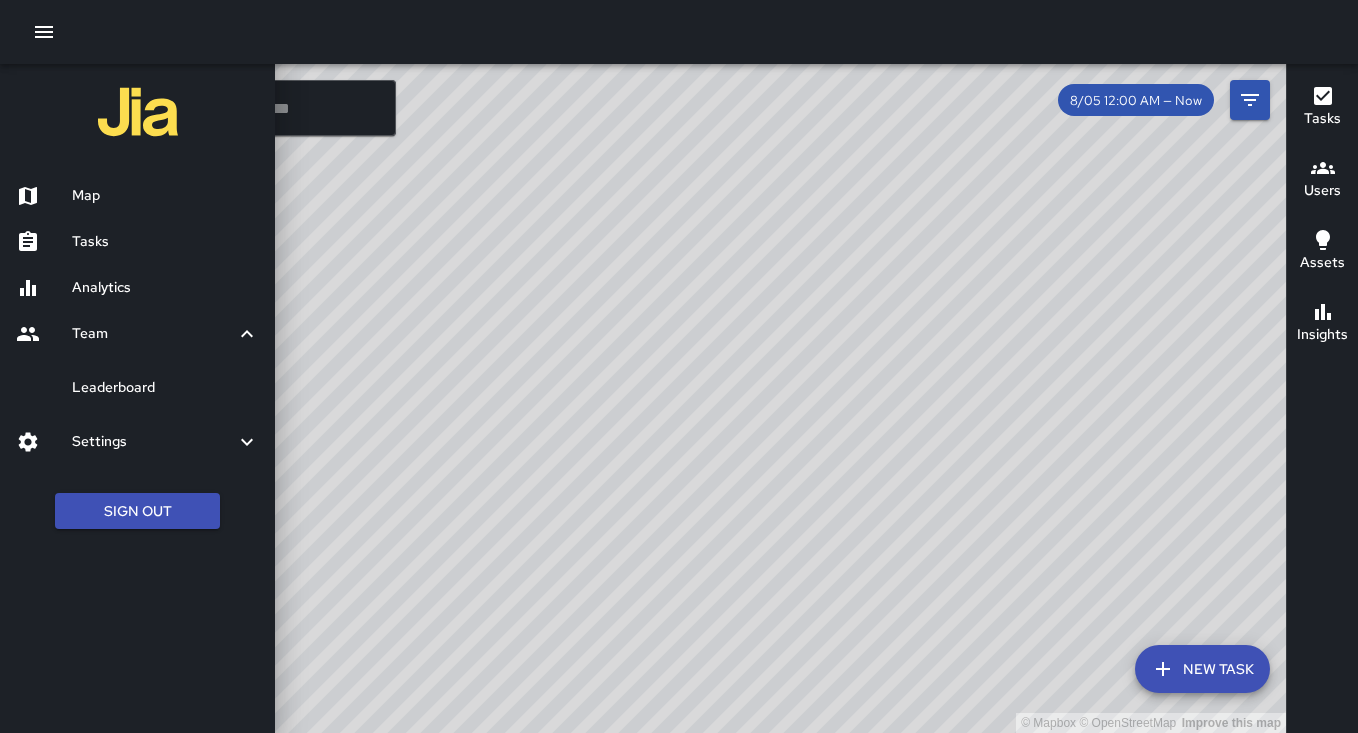 click at bounding box center [679, 366] 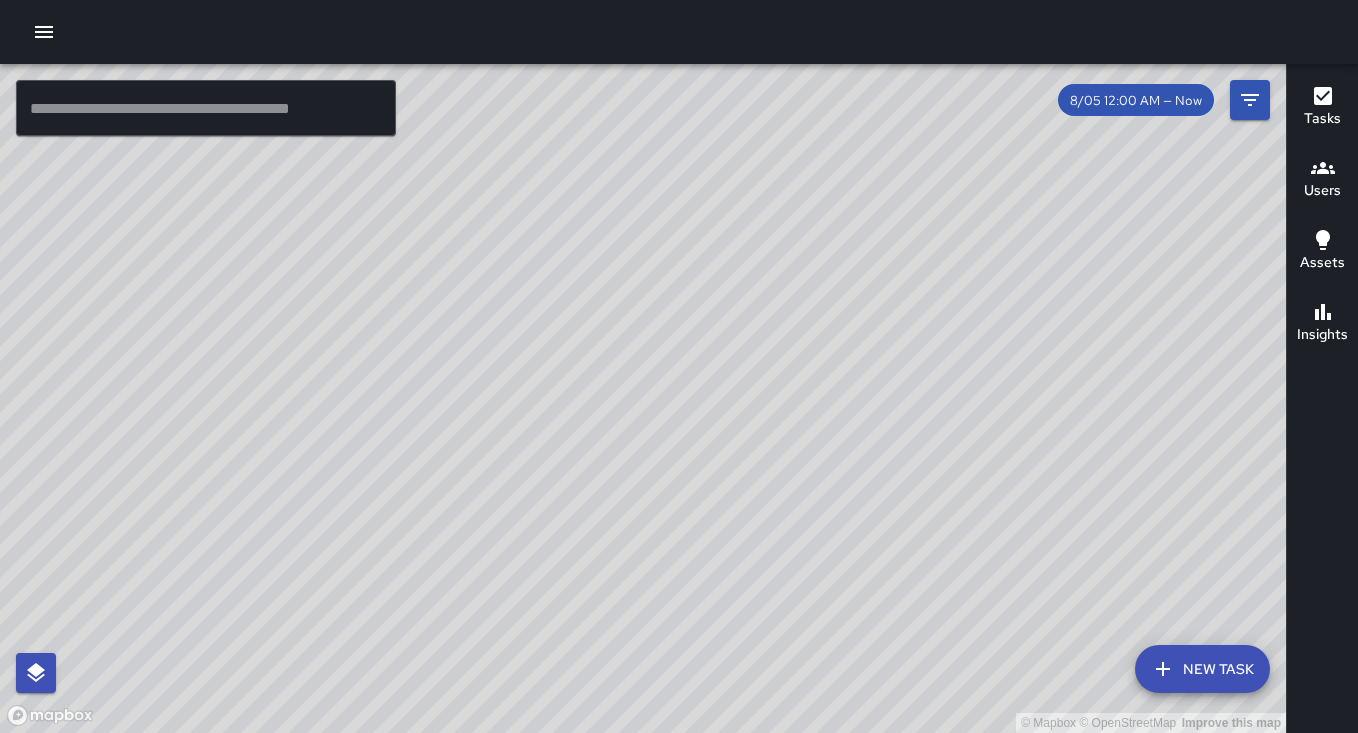 click 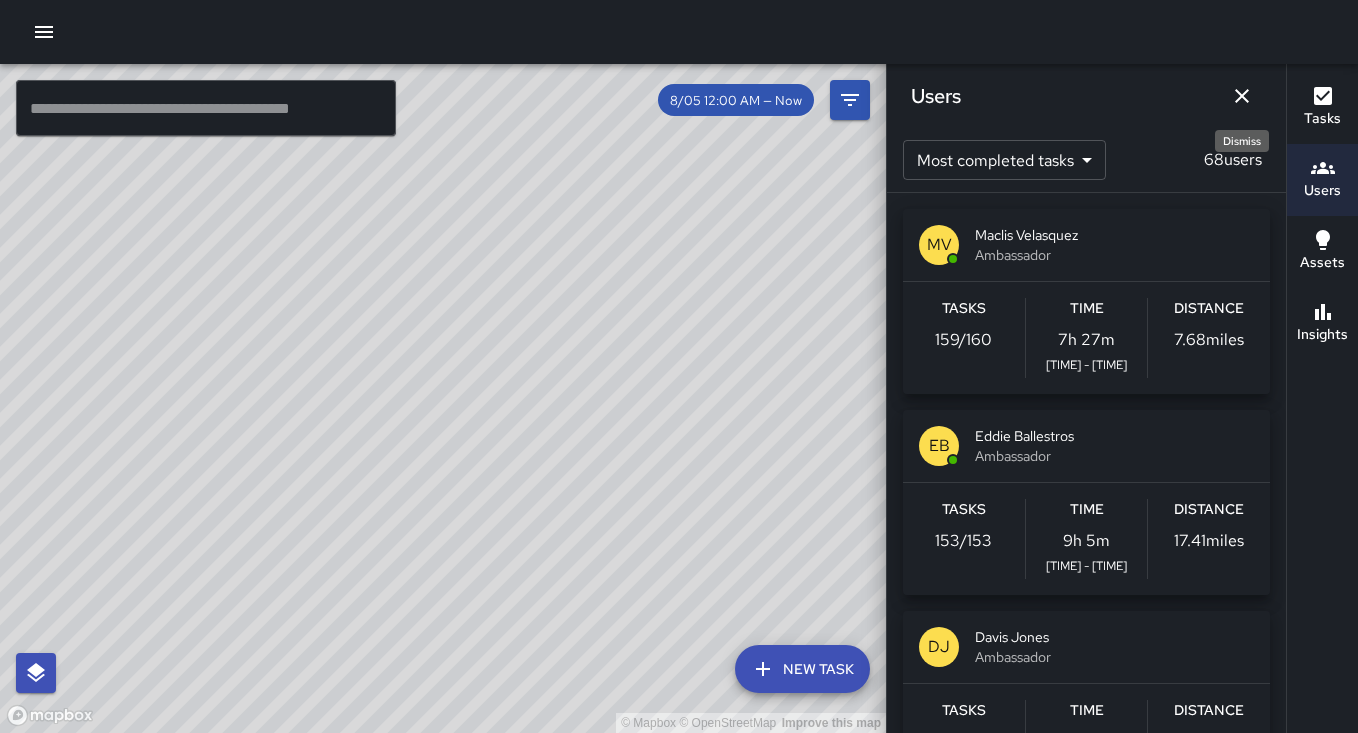 click 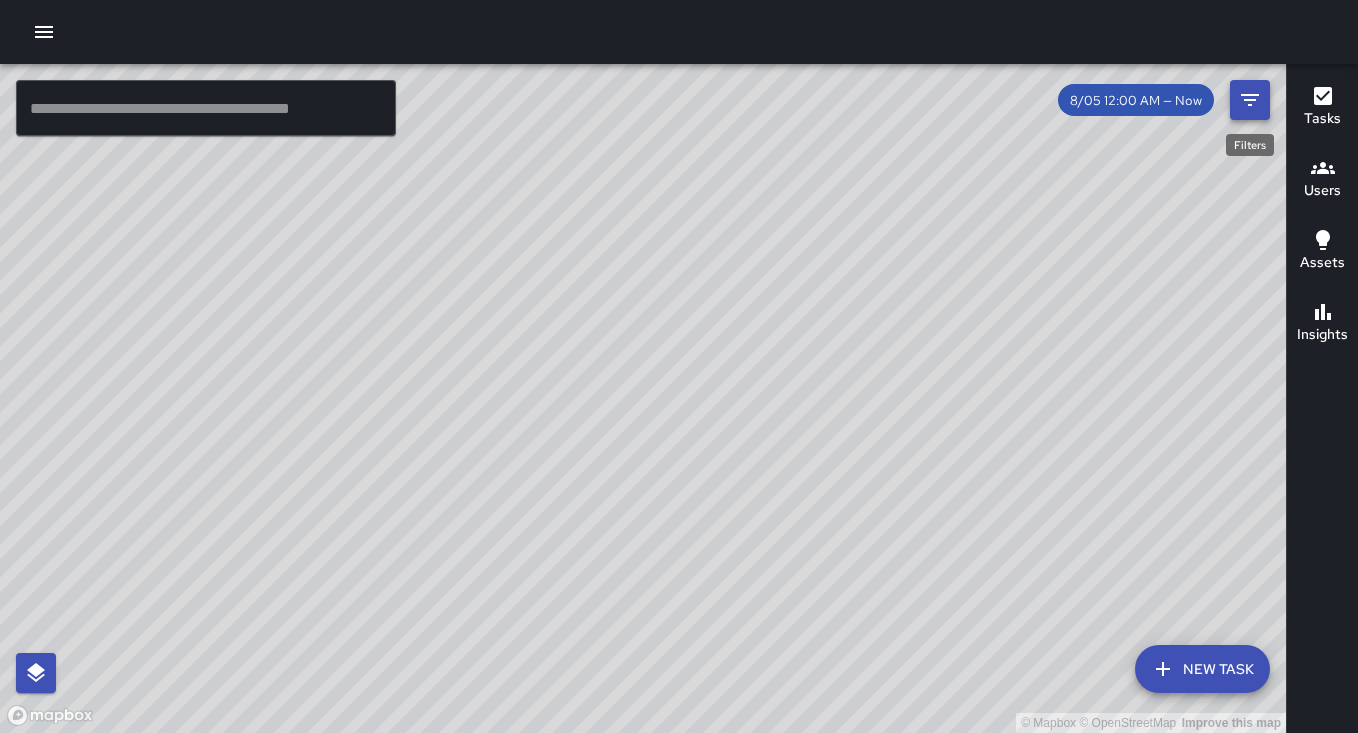 click 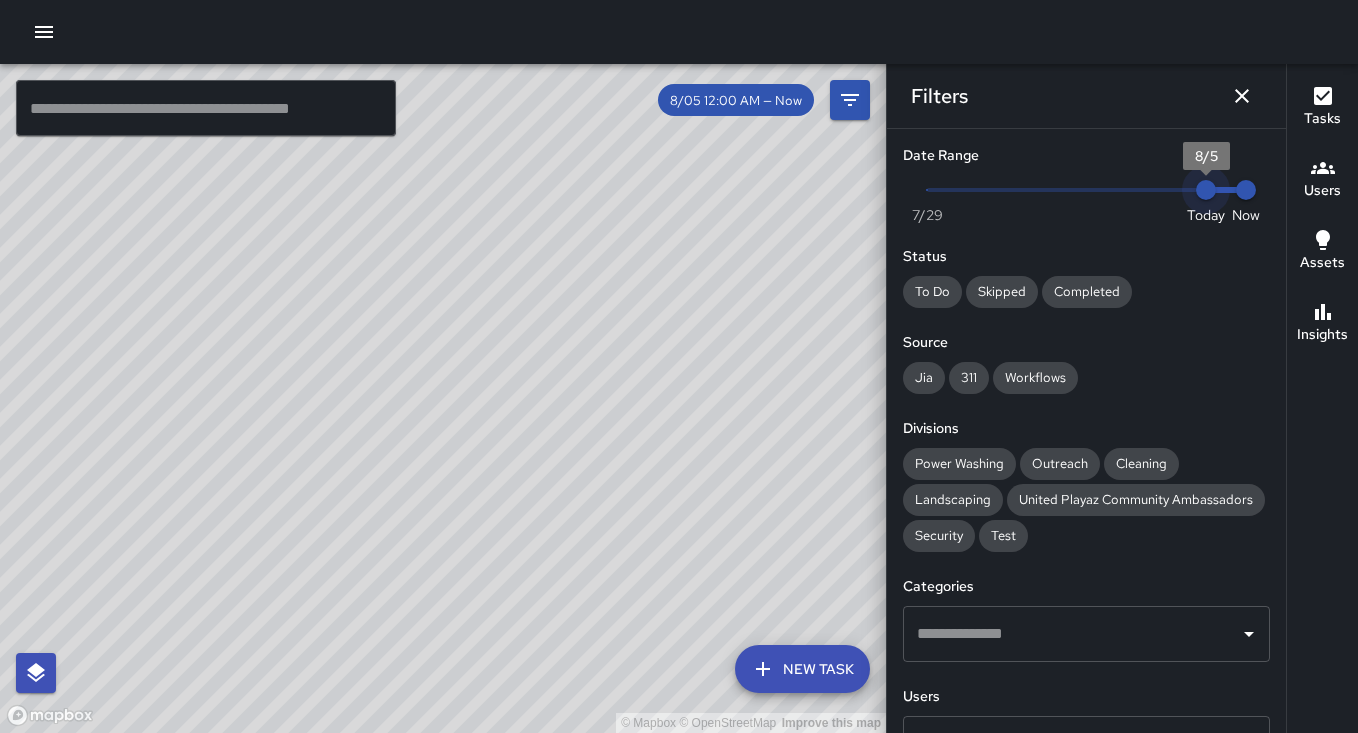 drag, startPoint x: 1203, startPoint y: 188, endPoint x: 1229, endPoint y: 190, distance: 26.076809 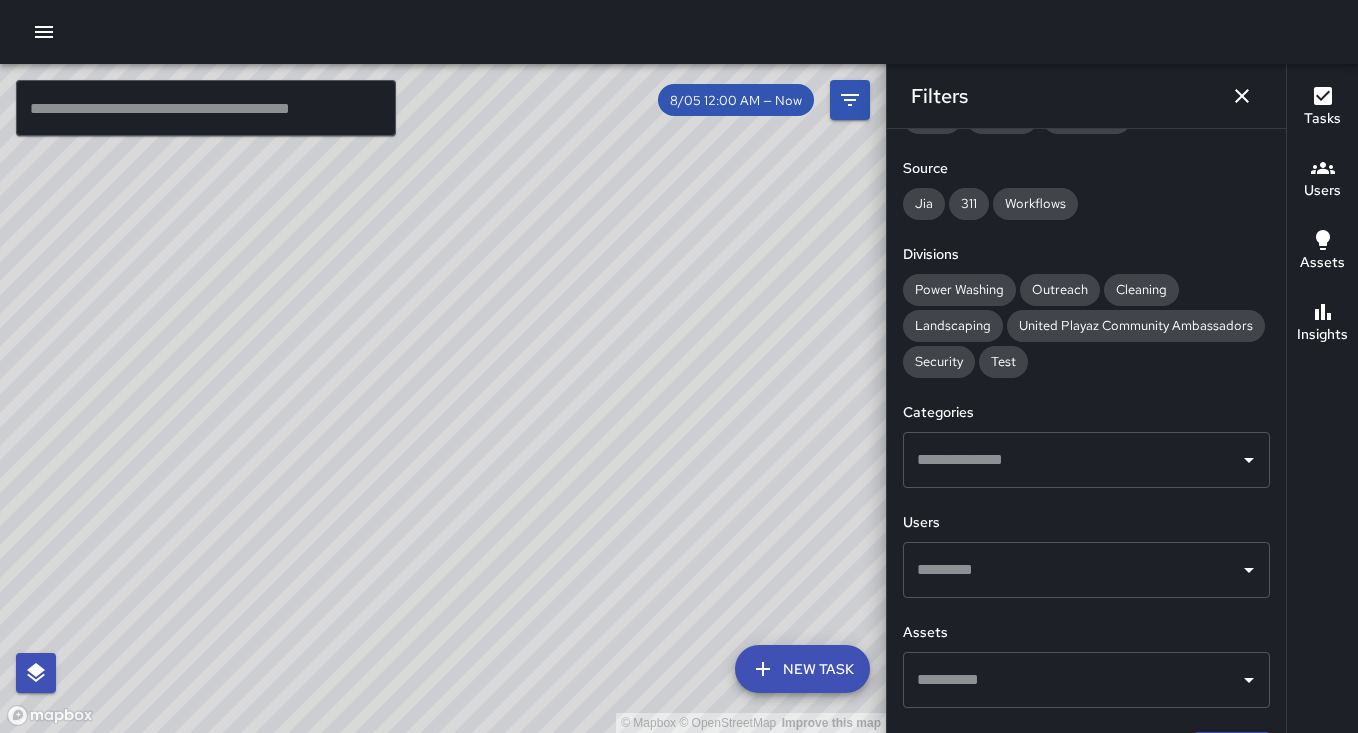 scroll, scrollTop: 0, scrollLeft: 0, axis: both 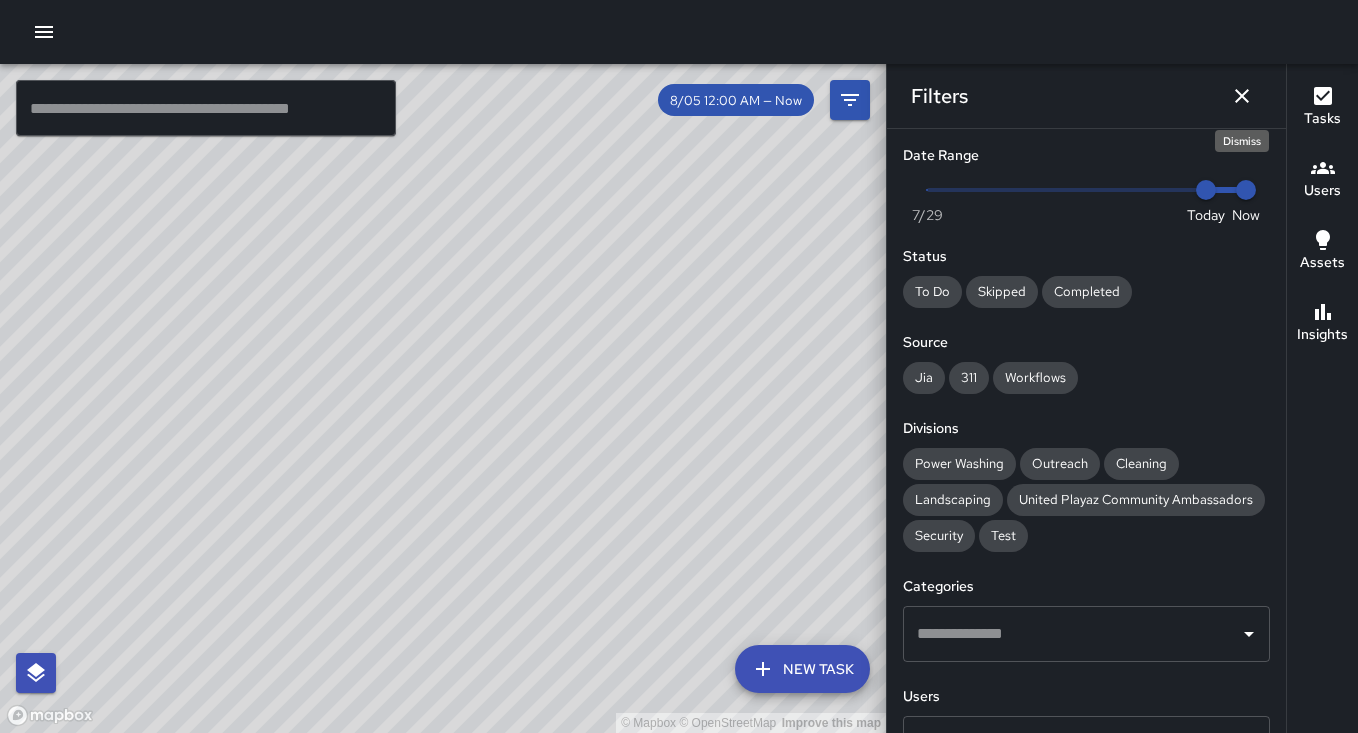 click 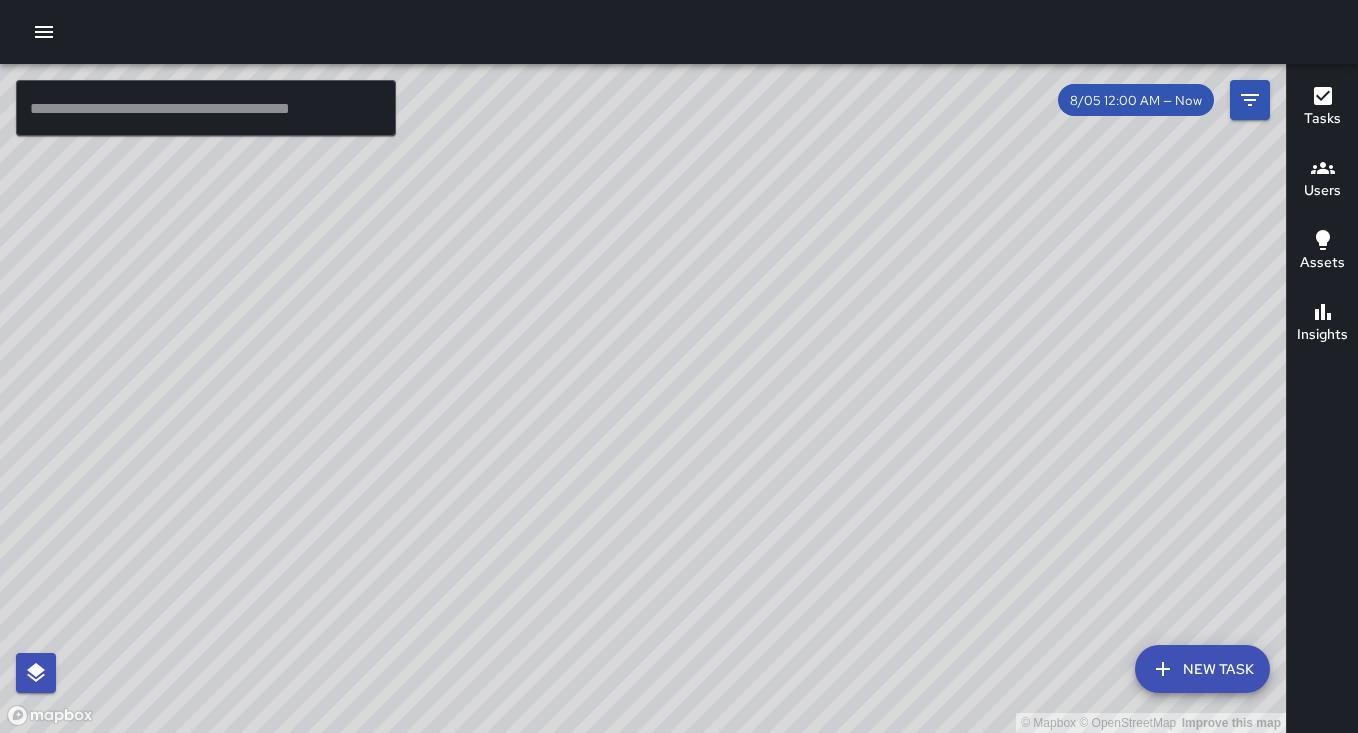 click on "8/05 12:00 AM — Now" at bounding box center [1136, 100] 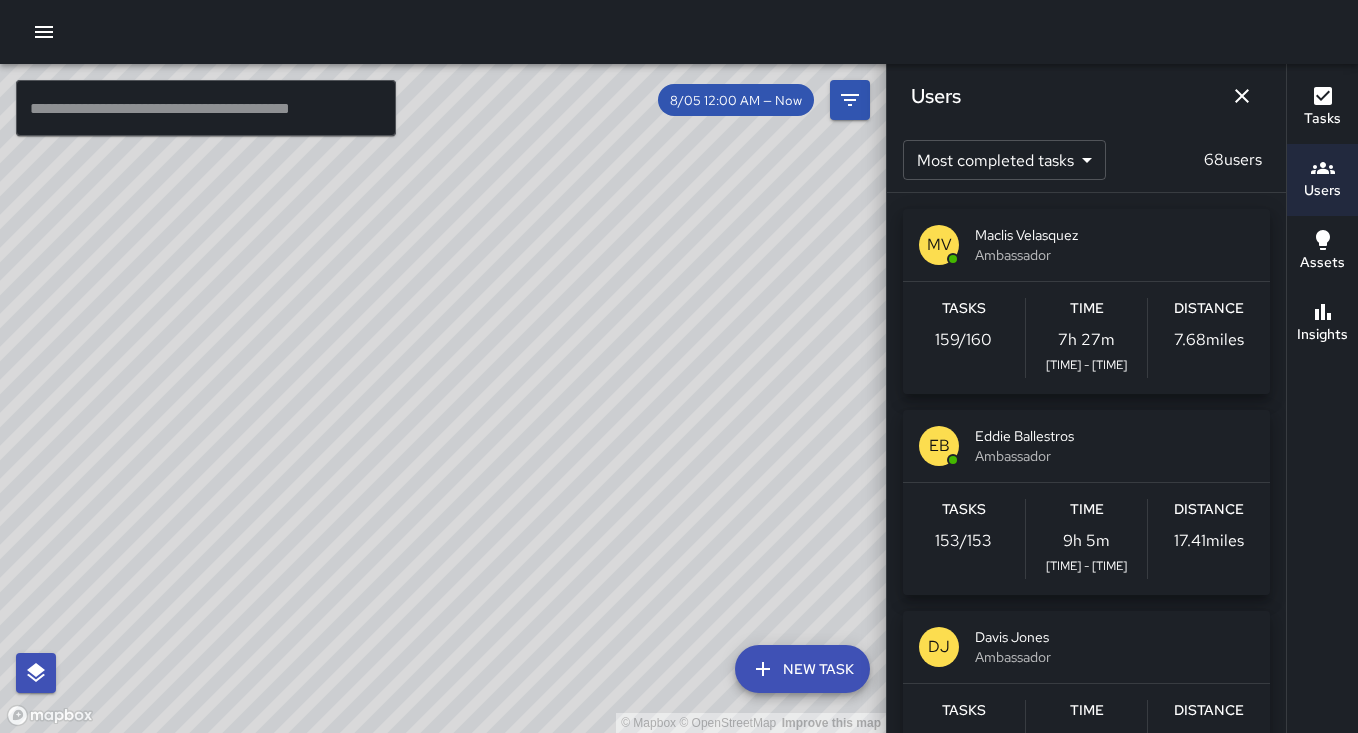 type 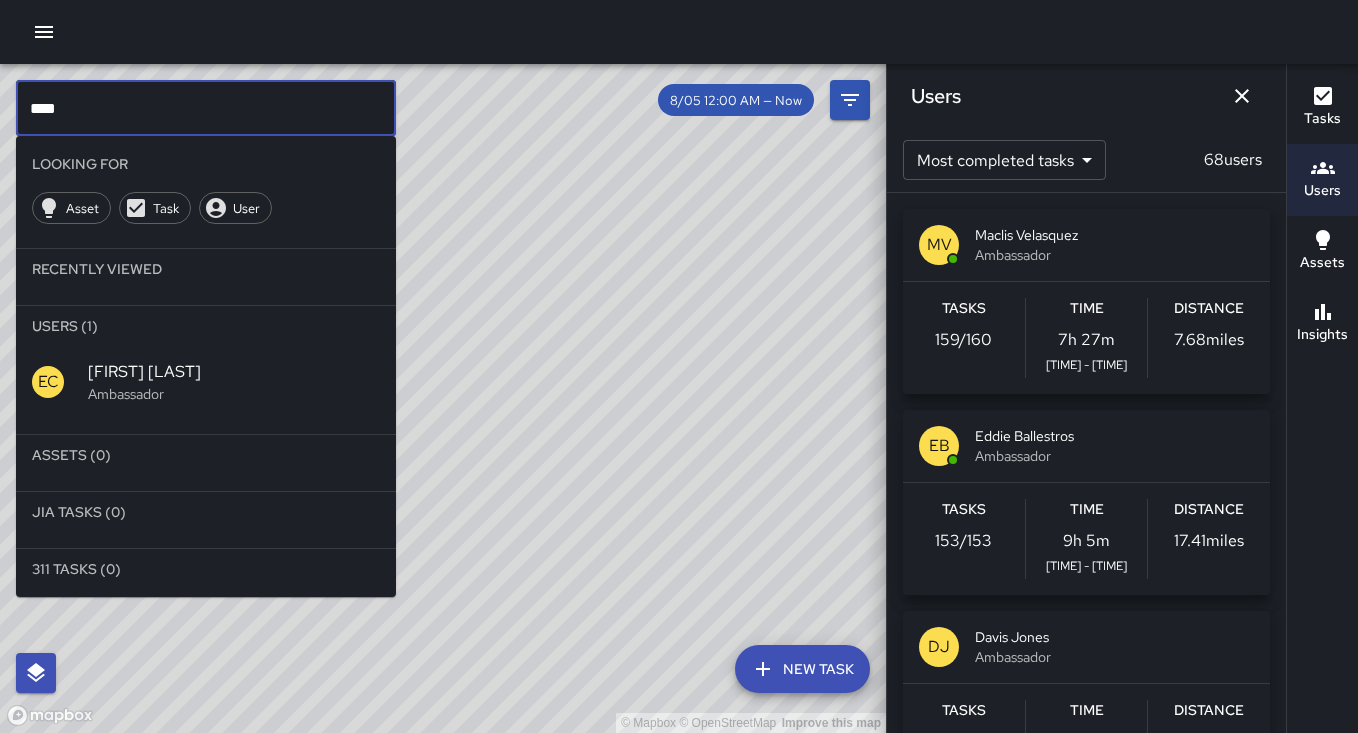 type on "****" 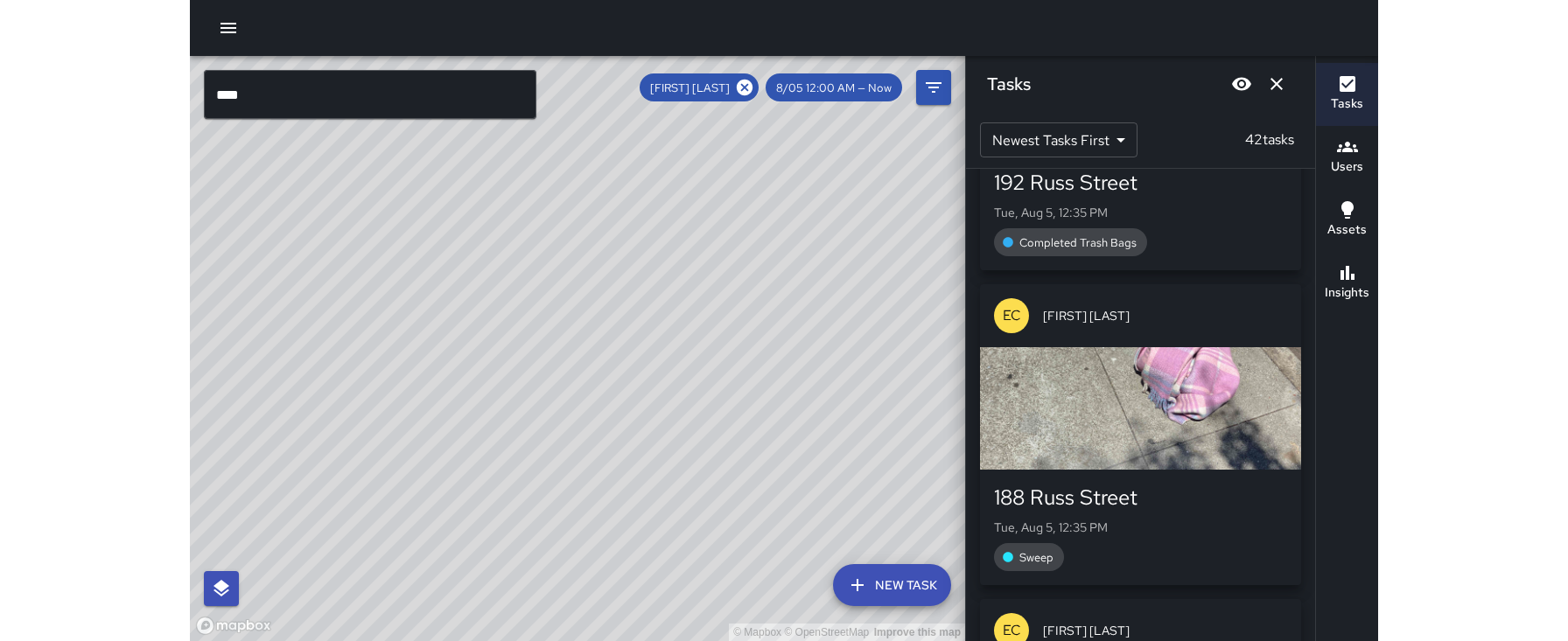 scroll, scrollTop: 0, scrollLeft: 0, axis: both 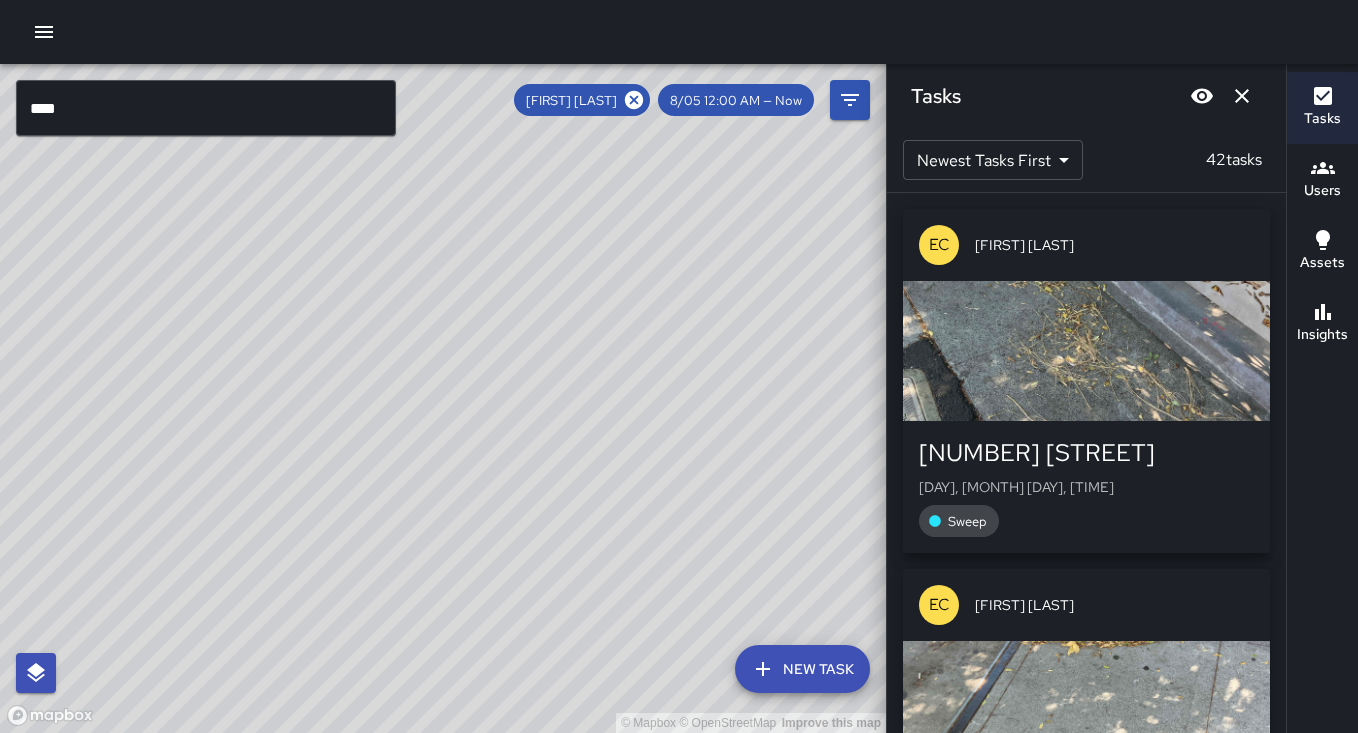 drag, startPoint x: 408, startPoint y: 346, endPoint x: 504, endPoint y: 244, distance: 140.07141 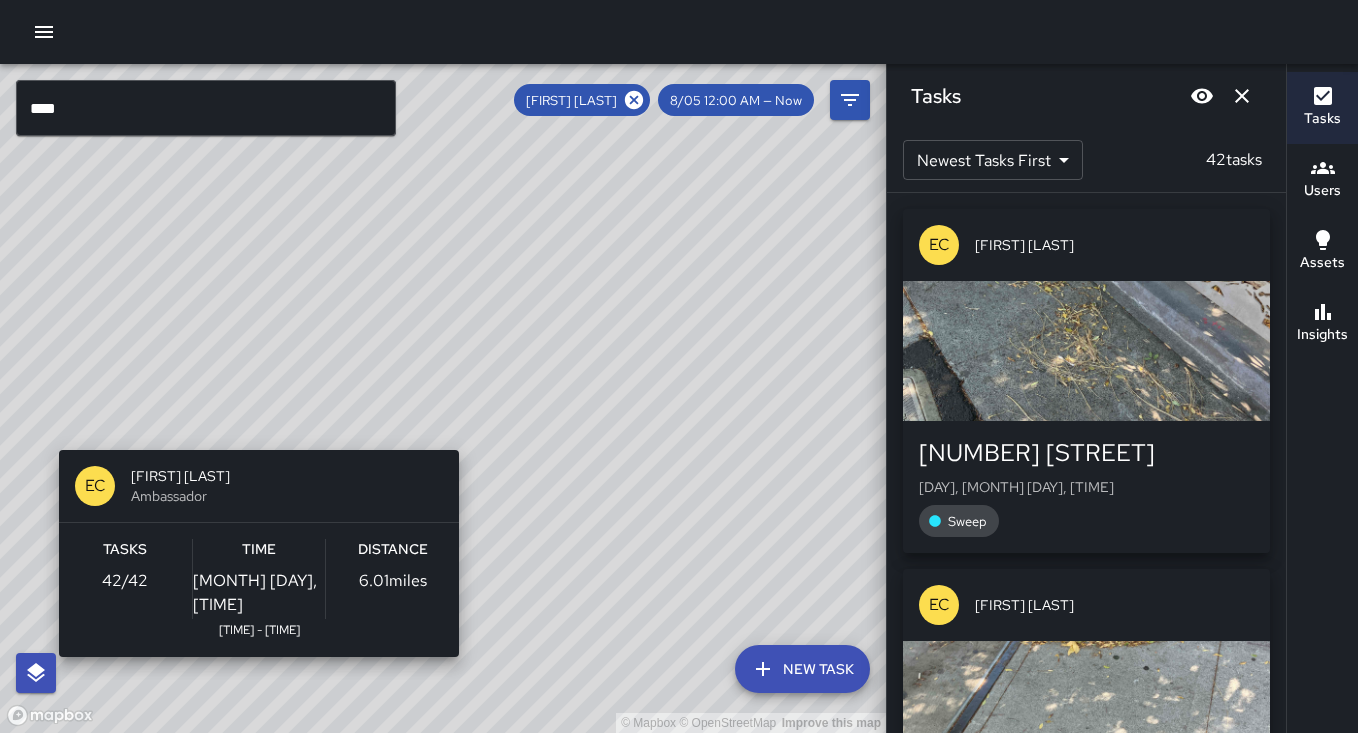 click on "© Mapbox   © OpenStreetMap   Improve this map EC Enrique Cervantes Ambassador Tasks 42  /  42 Time Aug 5, 2:05 PM 7:02 AM - 2:10 PM Distance 6.01  miles" at bounding box center [443, 398] 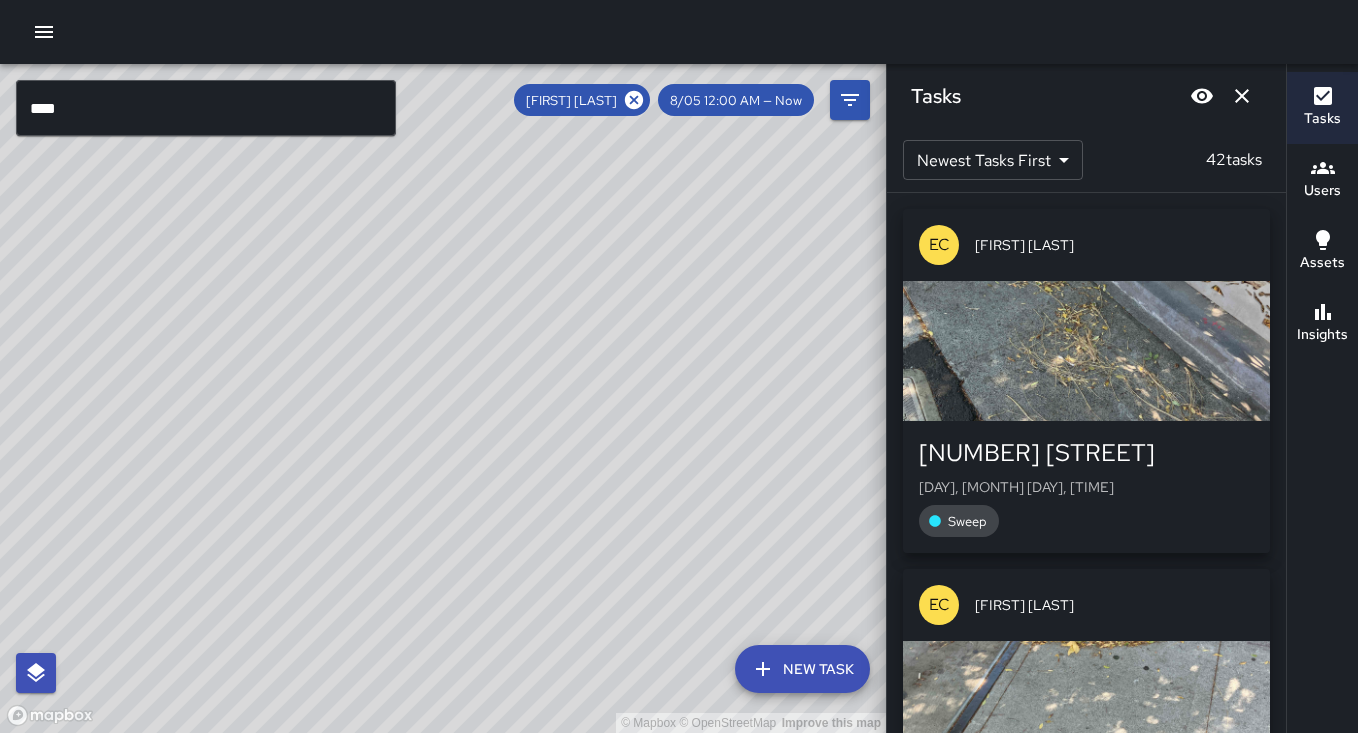 click on "Insights" at bounding box center [1322, 335] 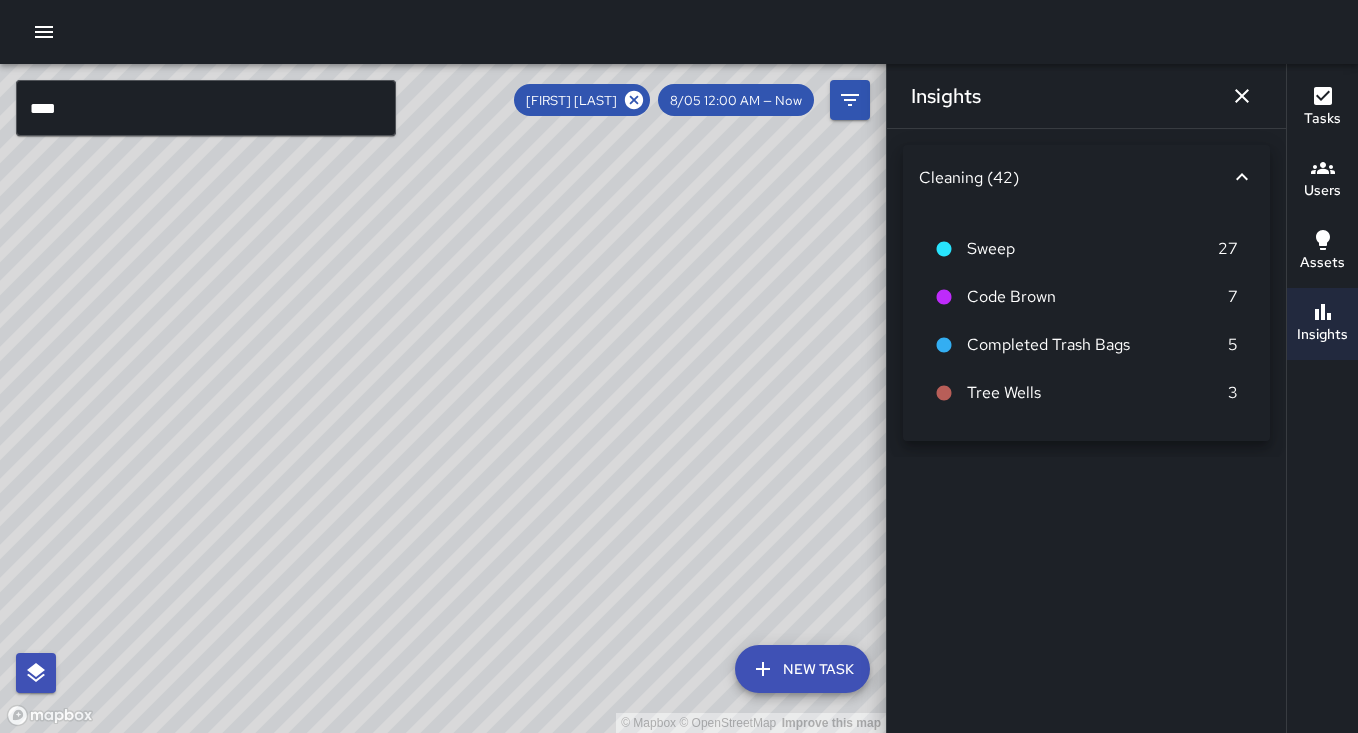 click on "Insights" at bounding box center (1322, 335) 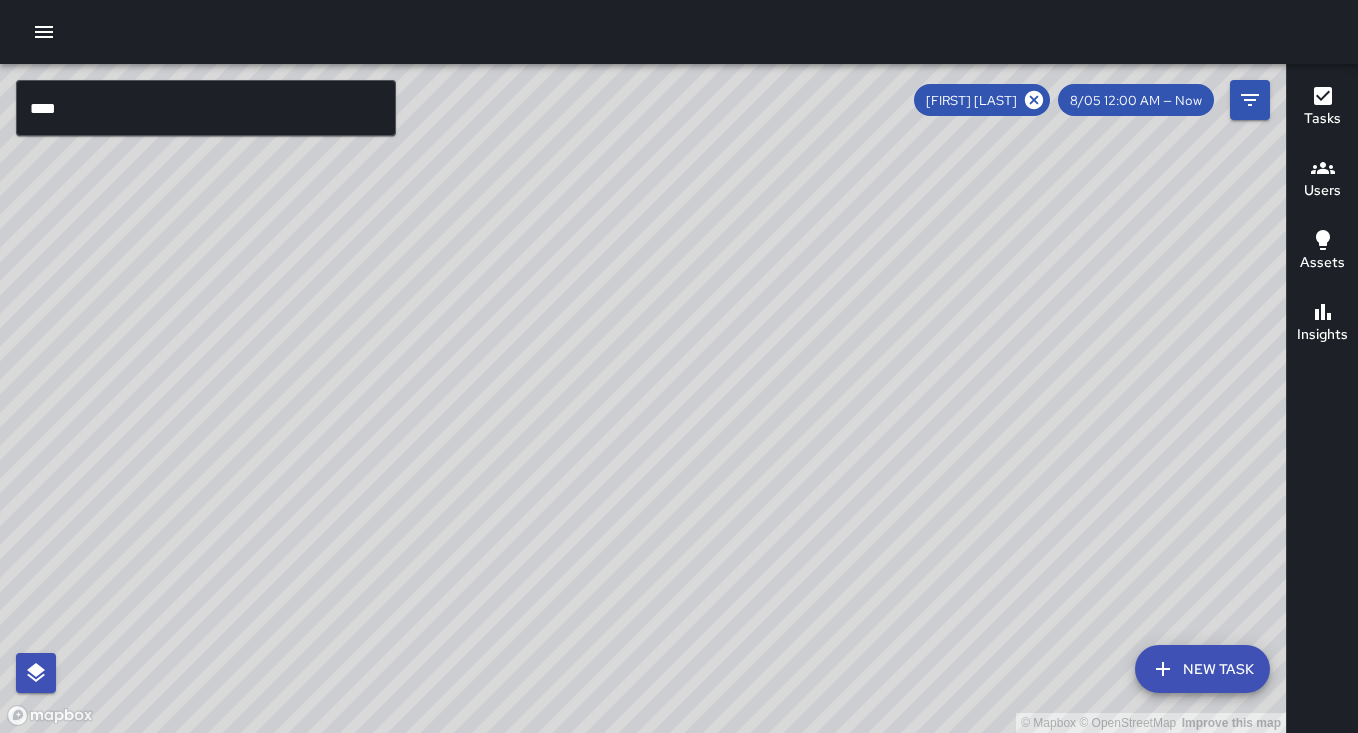 click on "Users" at bounding box center (1322, 180) 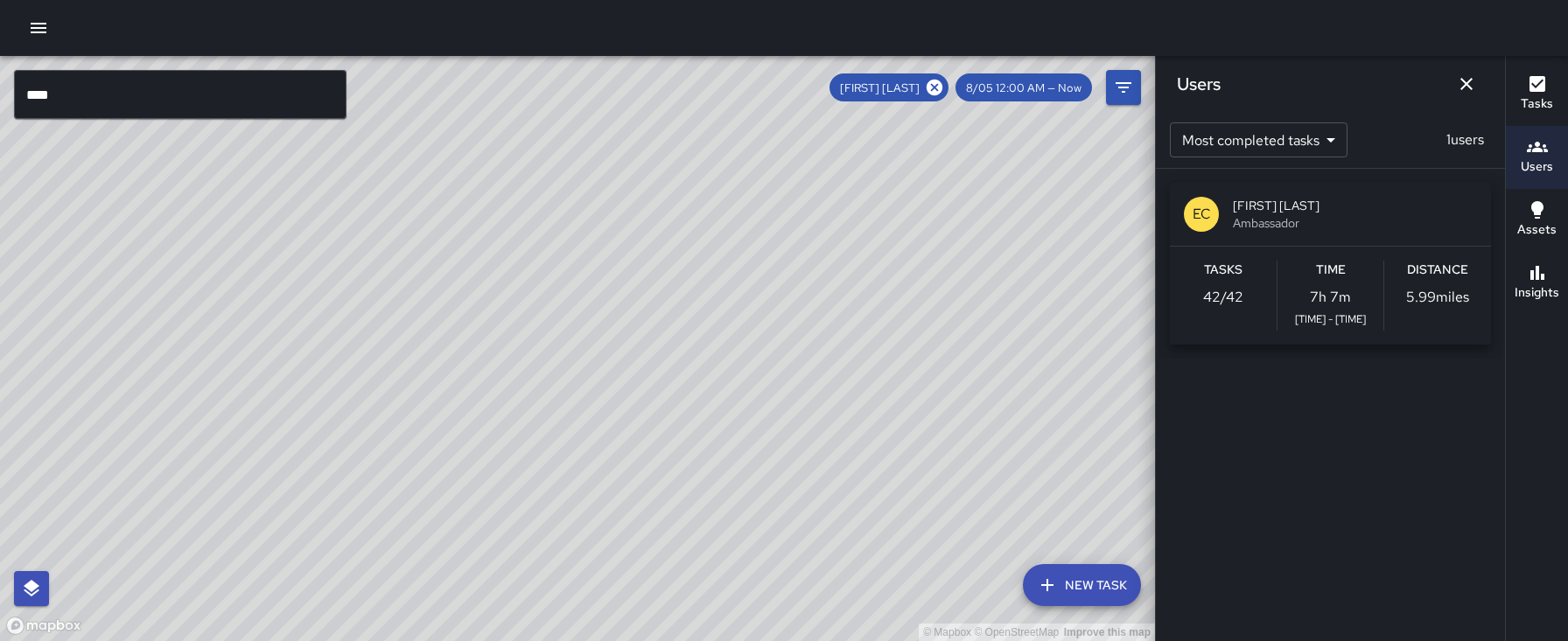 click on "© Mapbox   © OpenStreetMap   Improve this map" at bounding box center [578, 348] 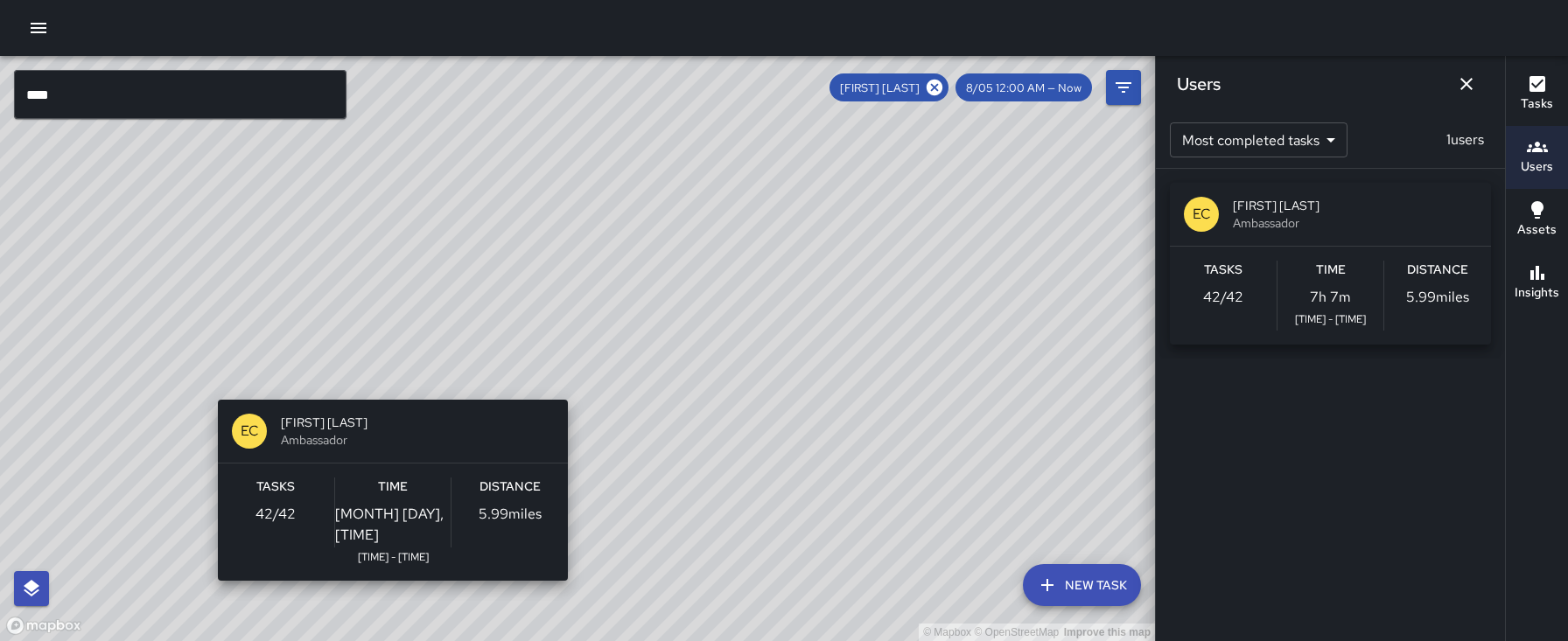 click on "© Mapbox   © OpenStreetMap   Improve this map EC Enrique Cervantes Ambassador Tasks 42  /  42 Time Aug 5, 2:07 PM 7:02 AM - 2:10 PM Distance 5.99  miles" at bounding box center (578, 348) 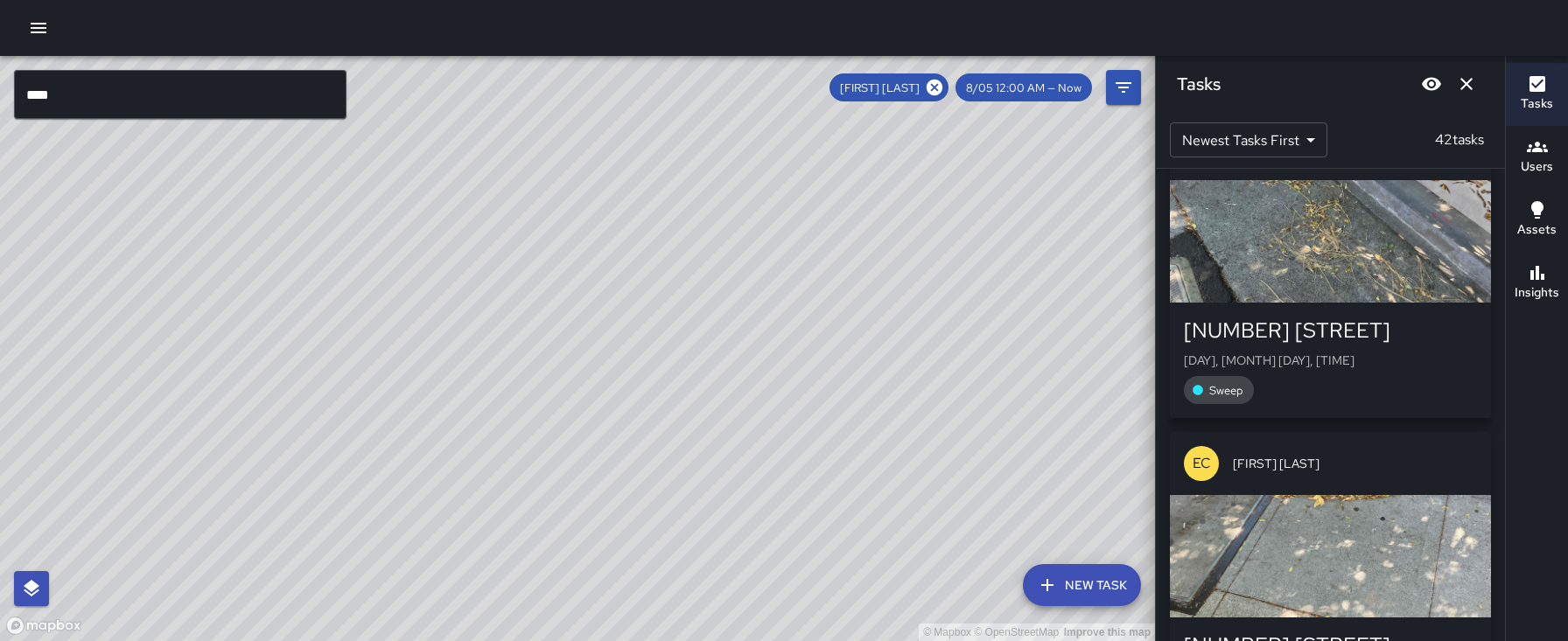 scroll, scrollTop: 0, scrollLeft: 0, axis: both 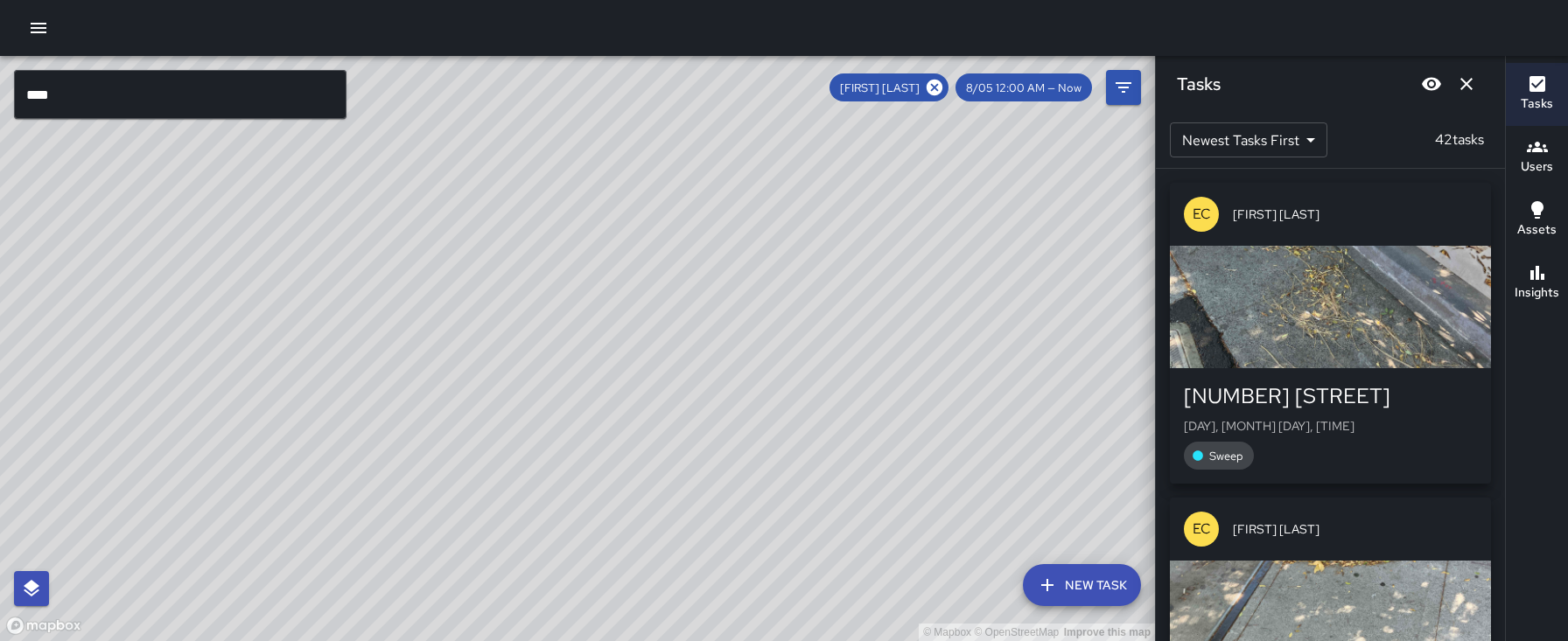 drag, startPoint x: 977, startPoint y: 238, endPoint x: 806, endPoint y: 448, distance: 270.81544 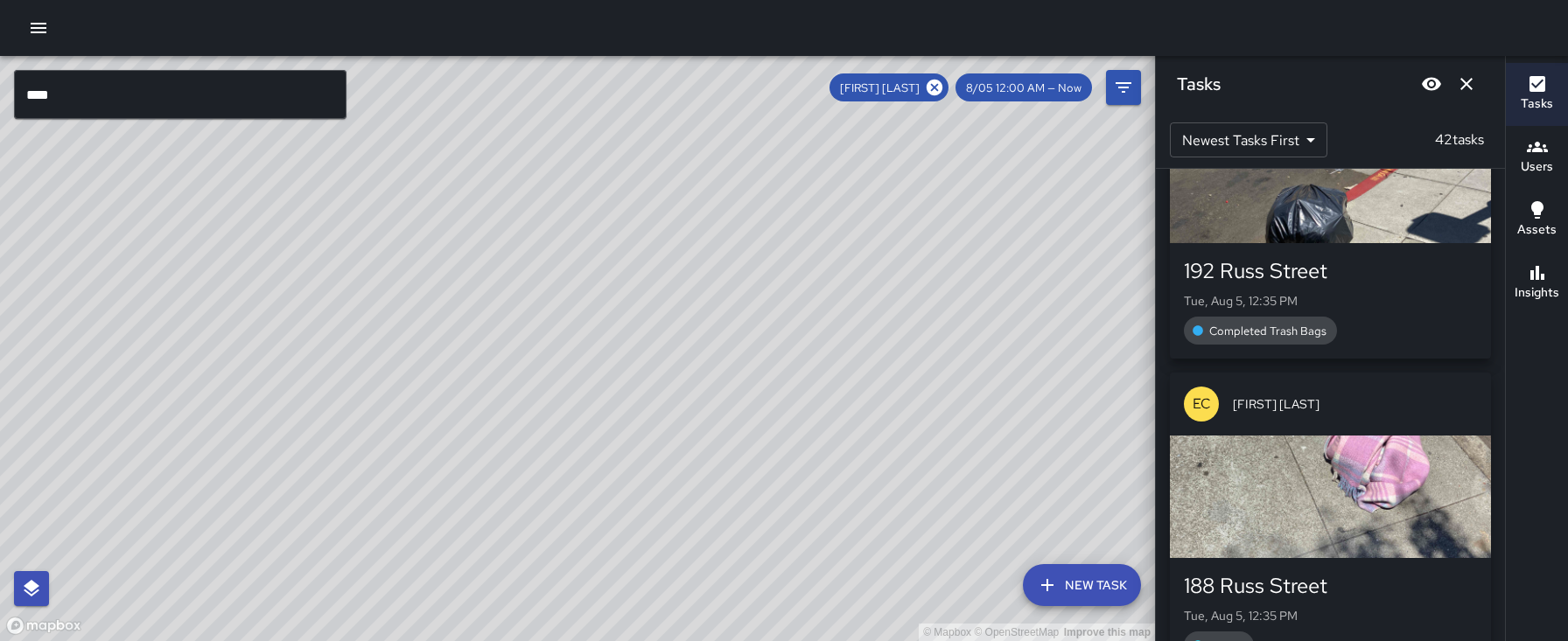 scroll, scrollTop: 0, scrollLeft: 0, axis: both 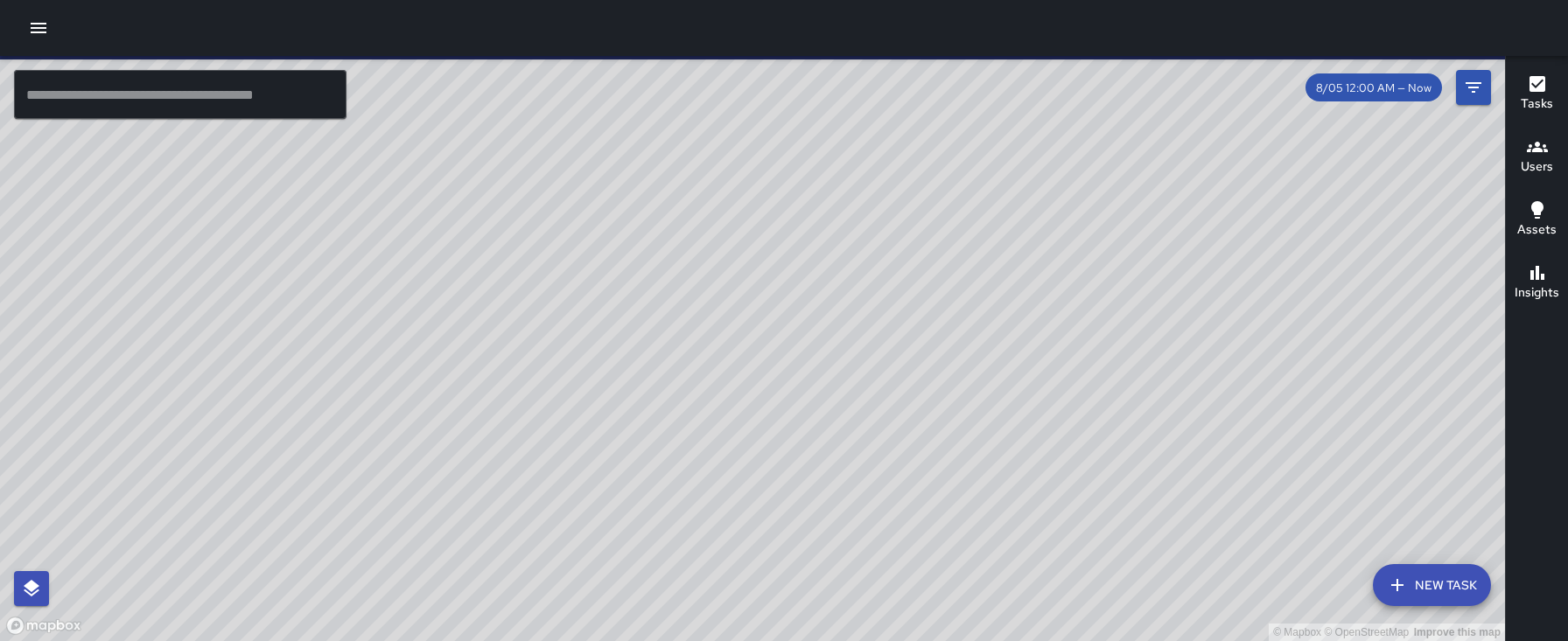 click 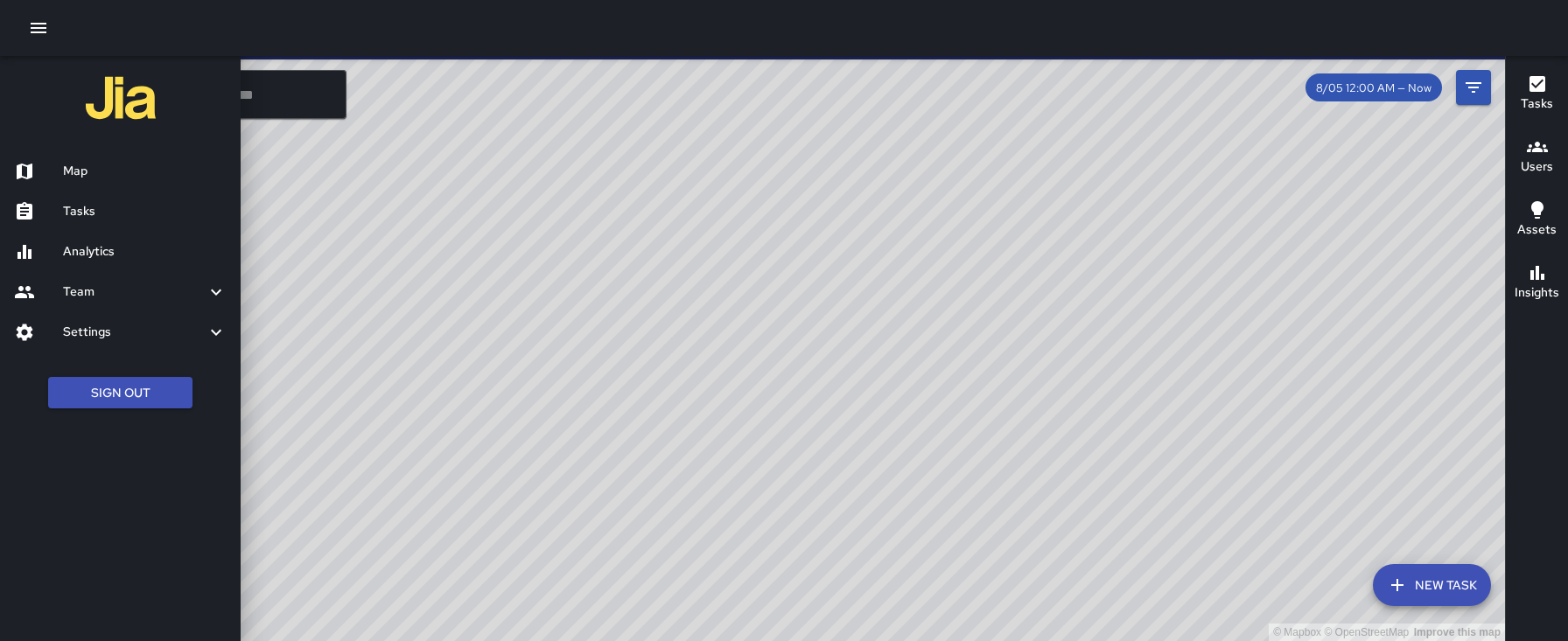click on "Analytics" at bounding box center [144, 252] 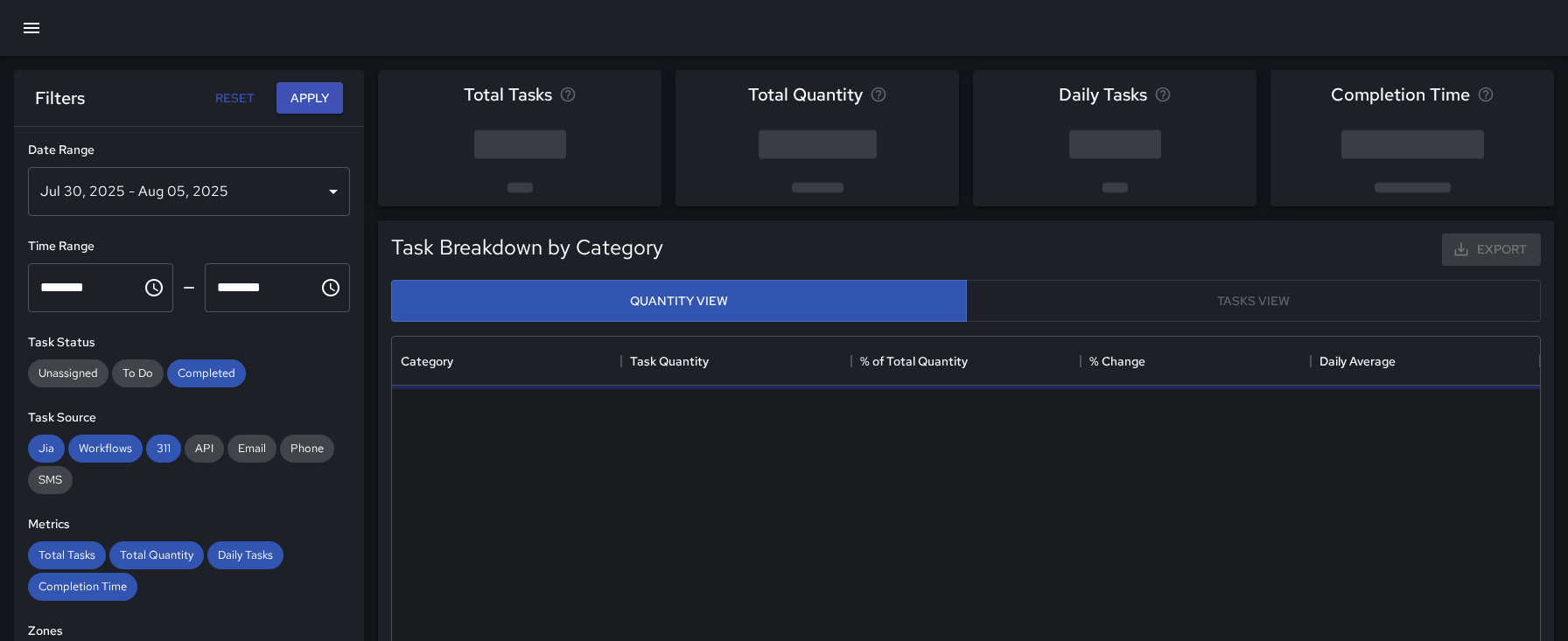 scroll, scrollTop: 1, scrollLeft: 1, axis: both 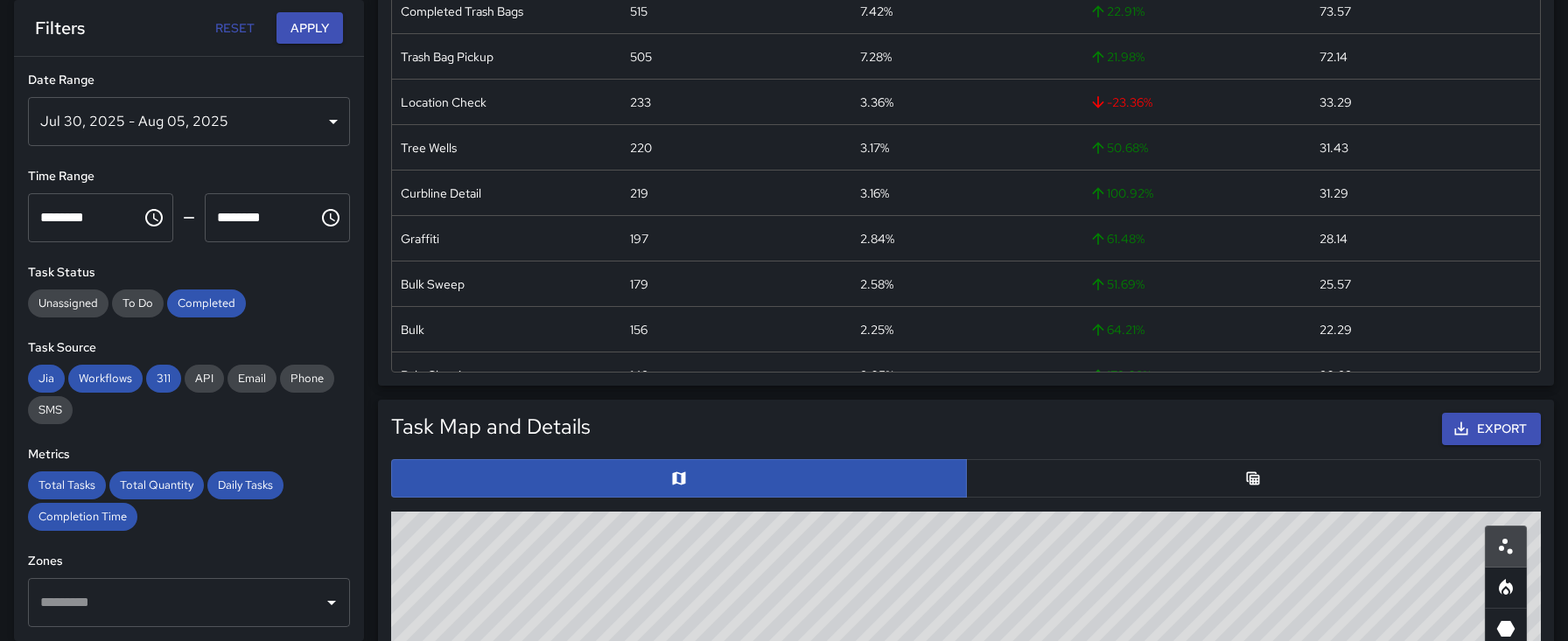 click on "Jul 30, 2025 - Aug 05, 2025" at bounding box center (189, 122) 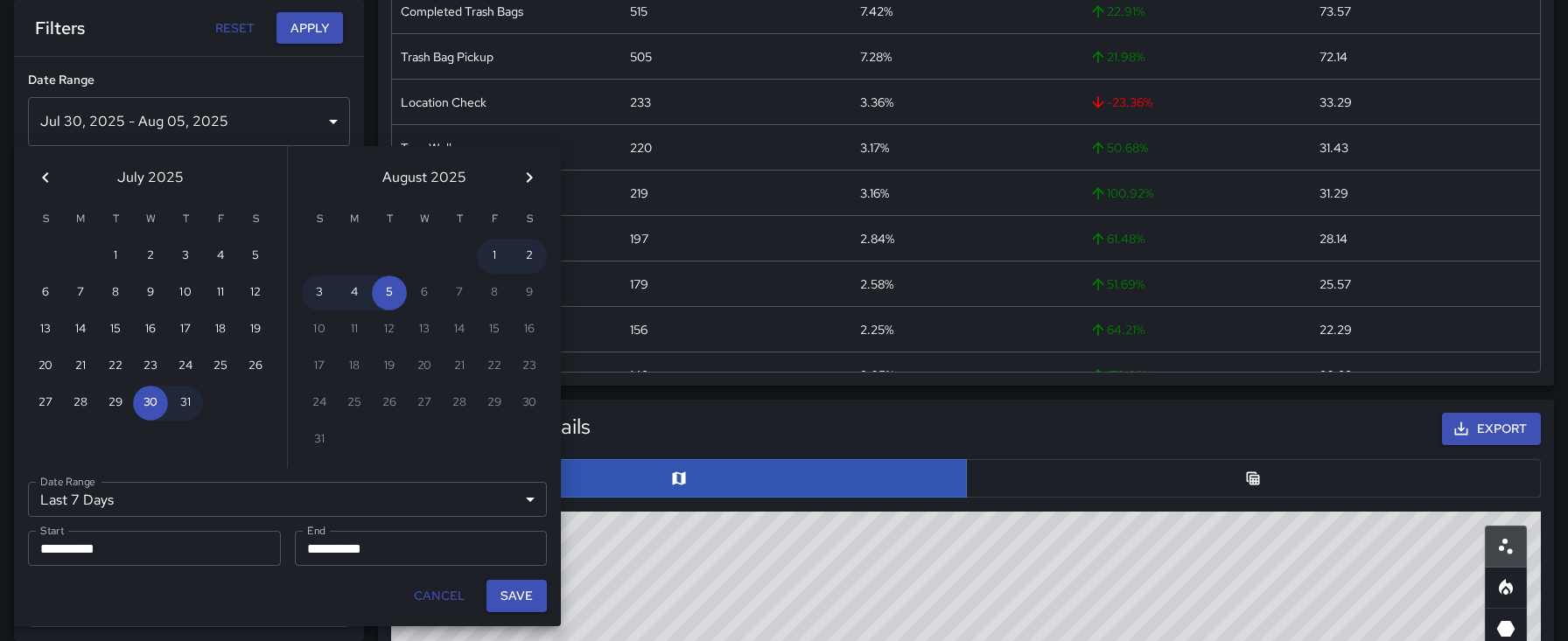 click on "Last 7 Days ****** Date Range" at bounding box center (287, 499) 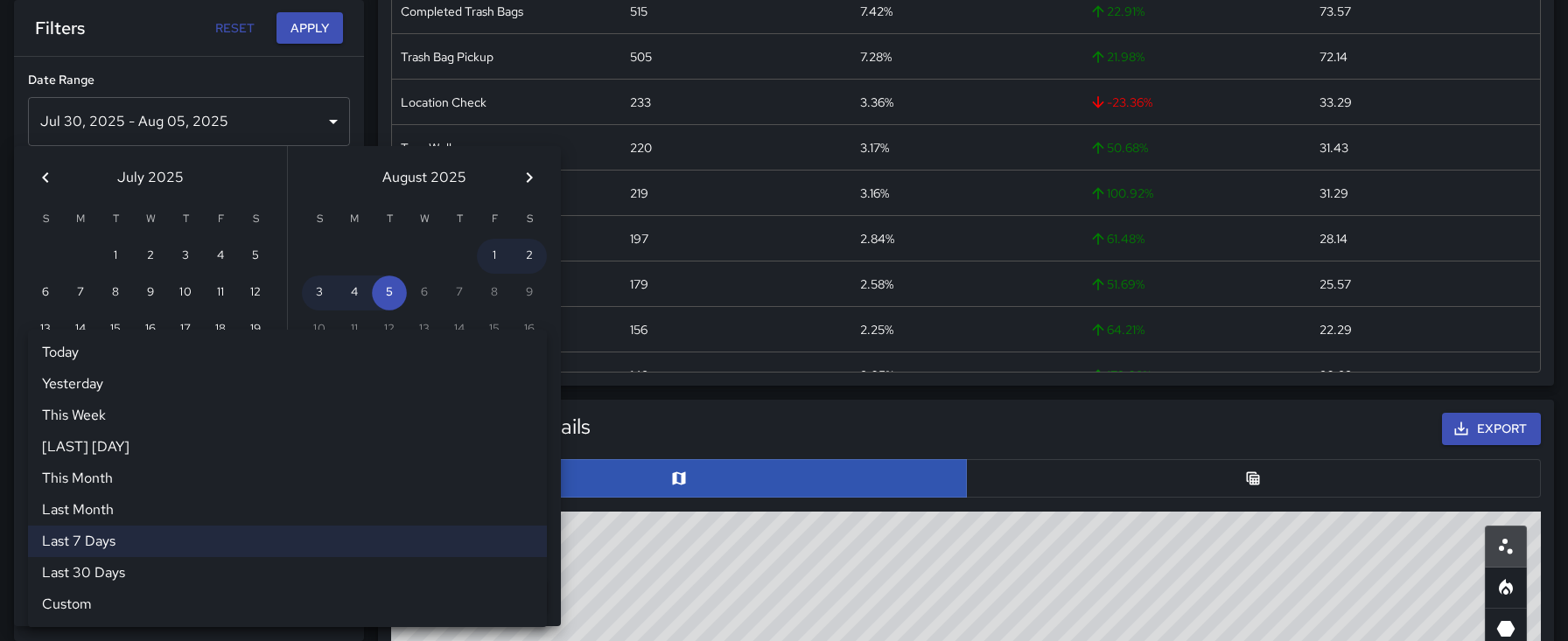 click on "Today" at bounding box center [287, 352] 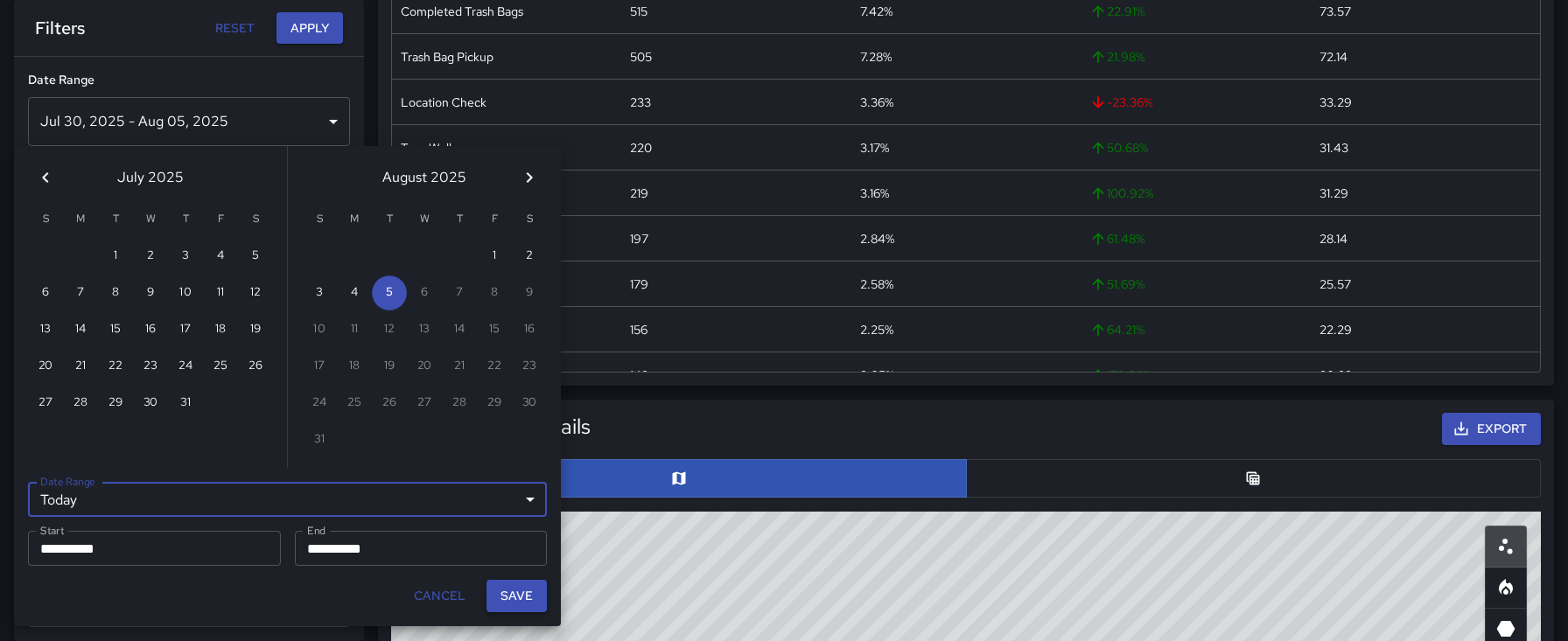 click on "Save" at bounding box center (516, 596) 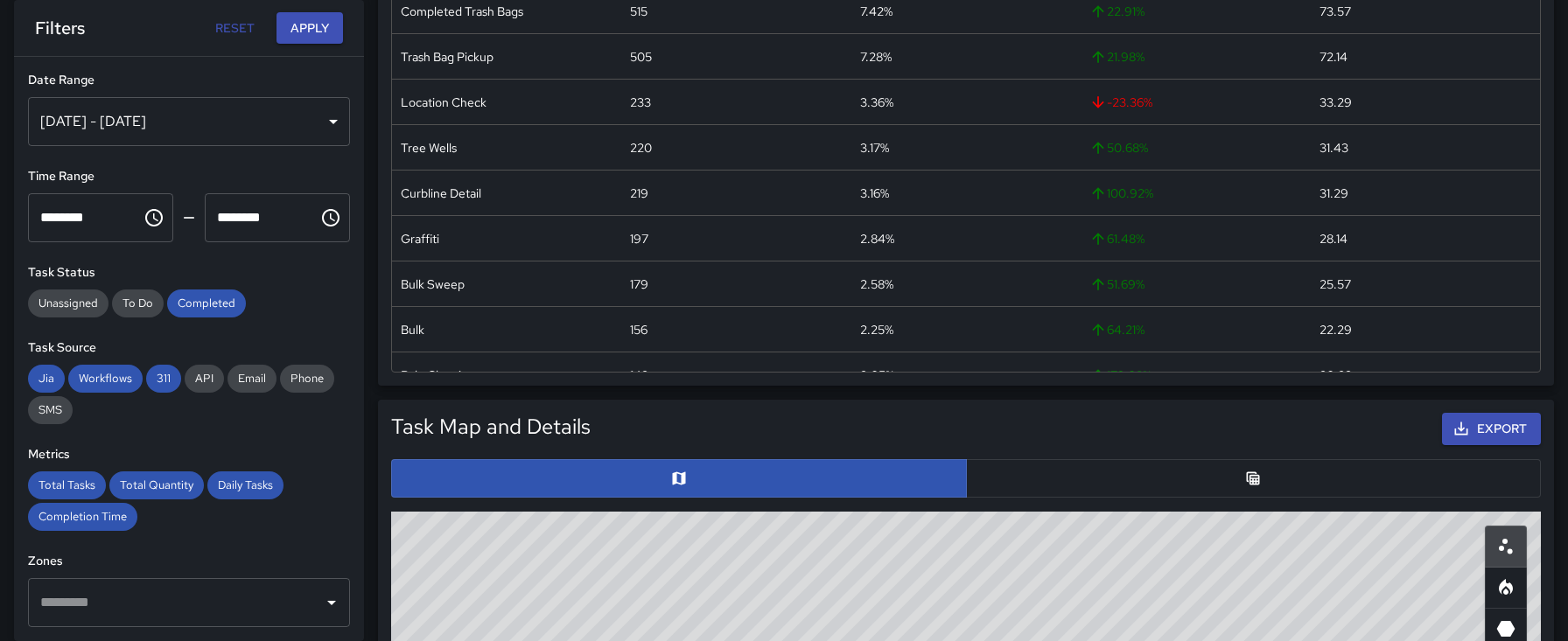 click 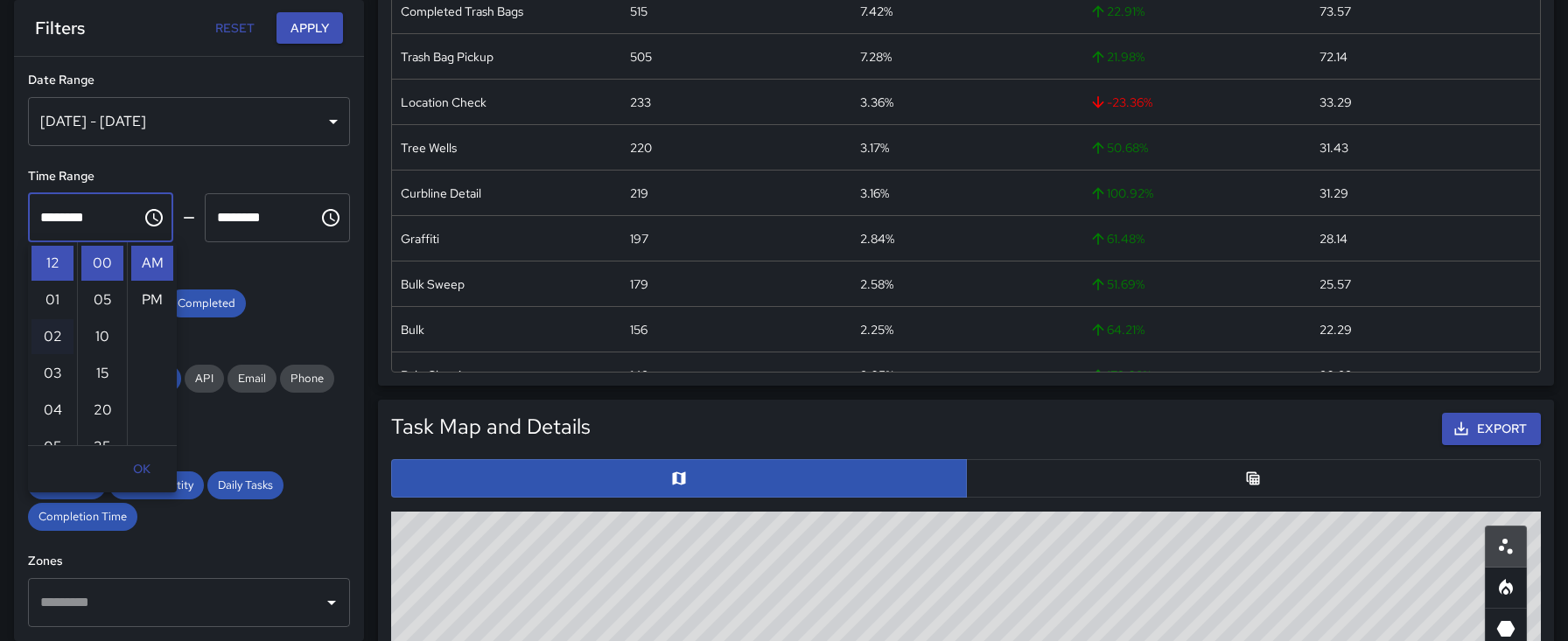 click on "02" at bounding box center (52, 337) 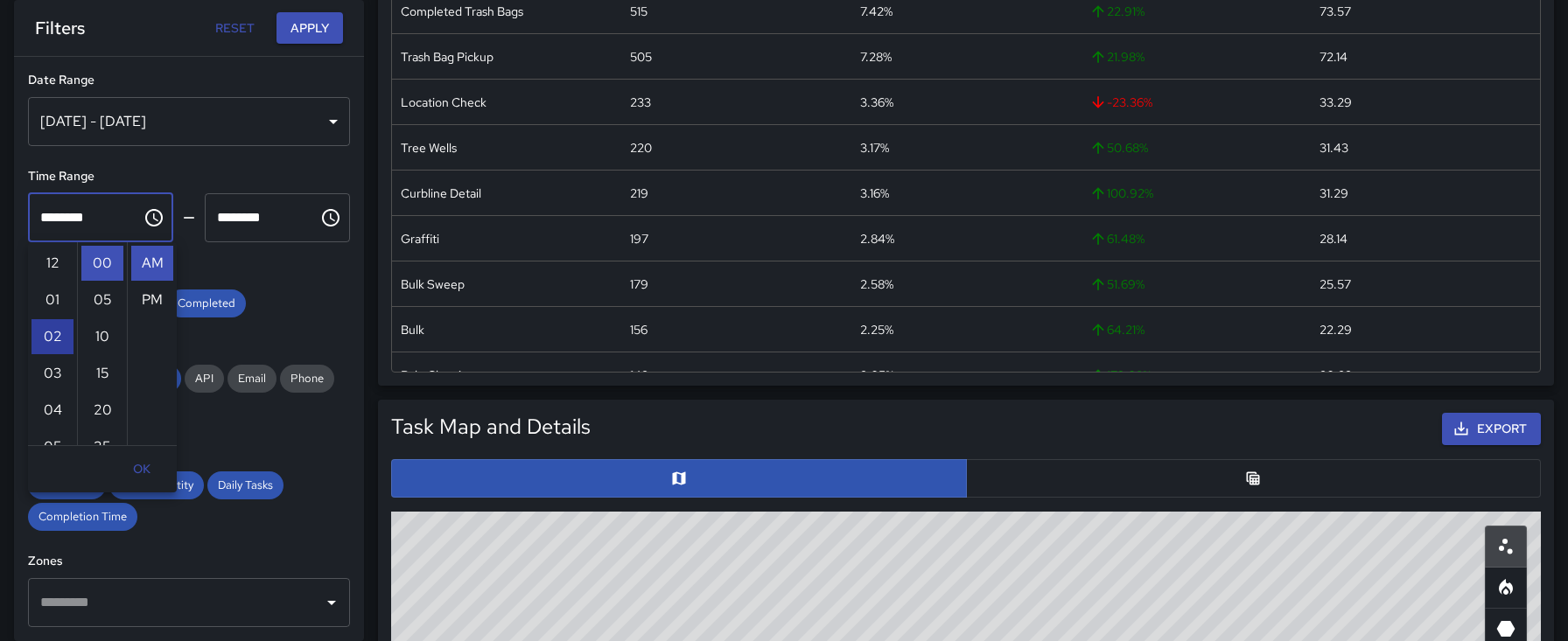scroll, scrollTop: 73, scrollLeft: 0, axis: vertical 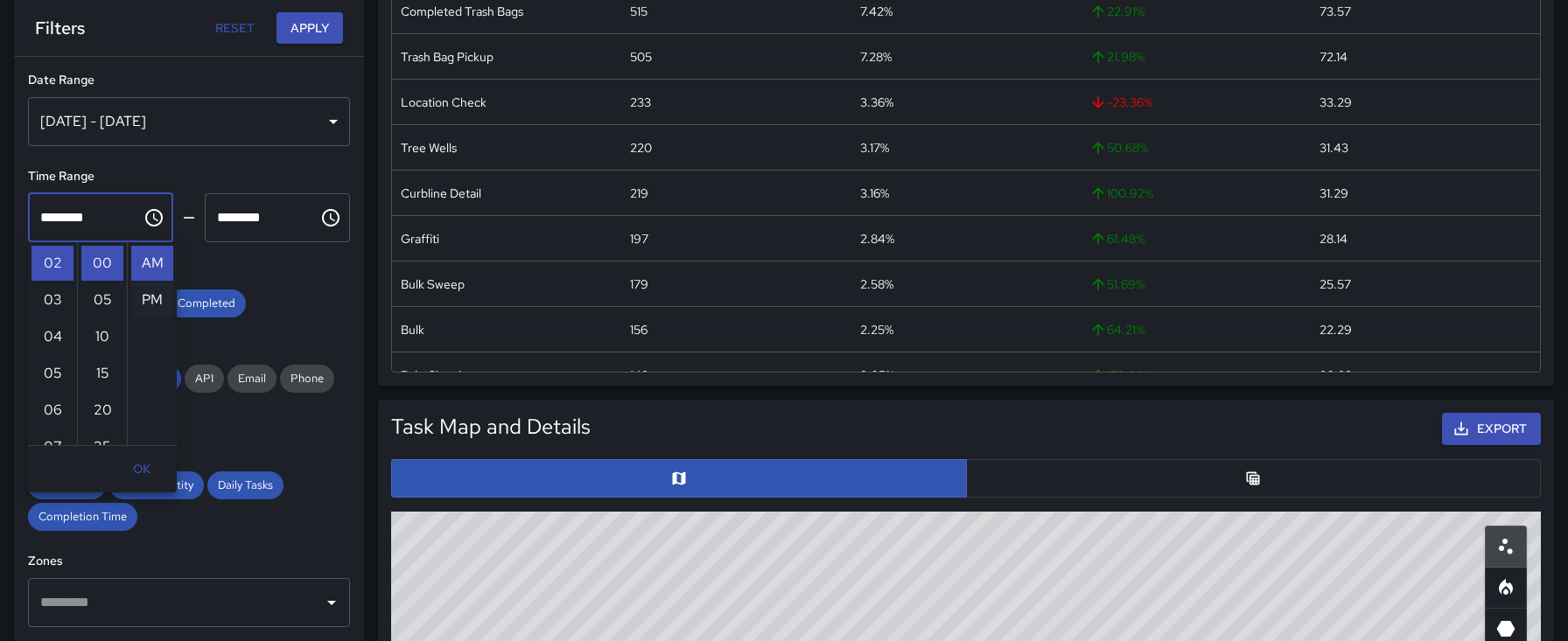 click on "PM" at bounding box center [152, 300] 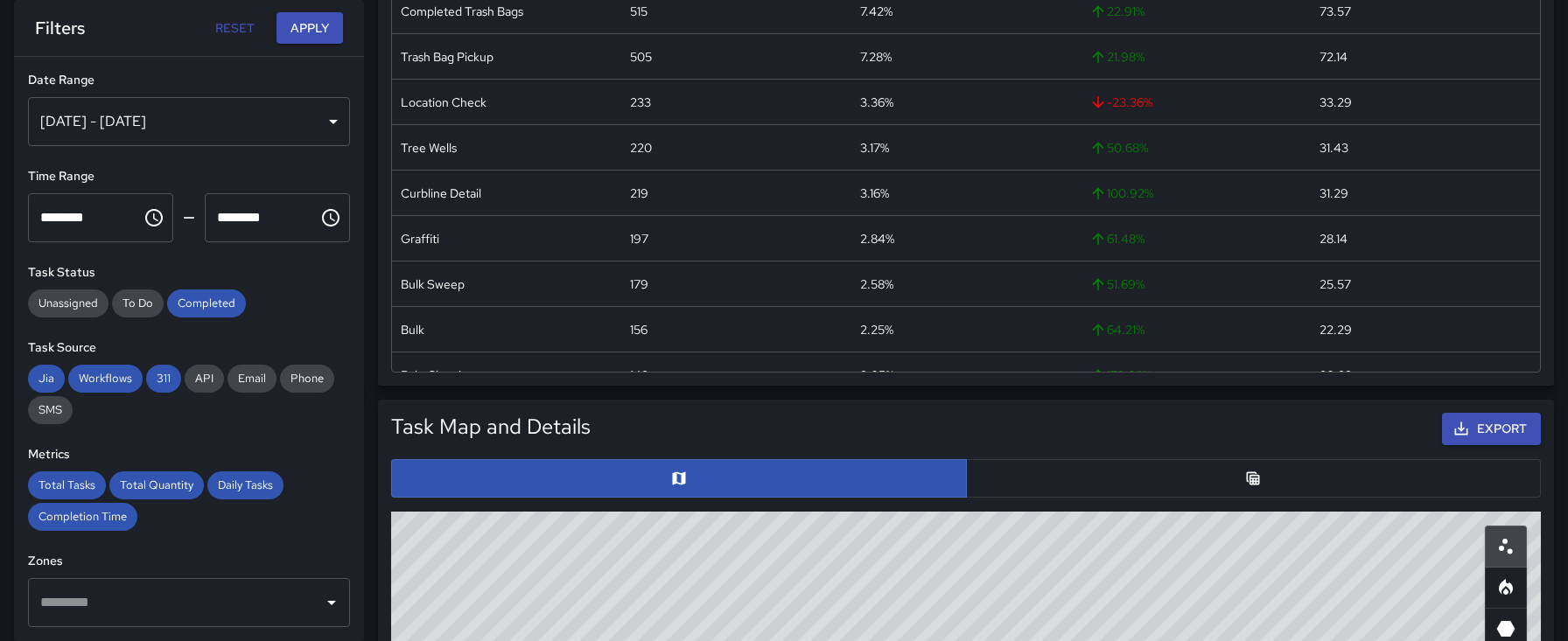 scroll, scrollTop: 37, scrollLeft: 0, axis: vertical 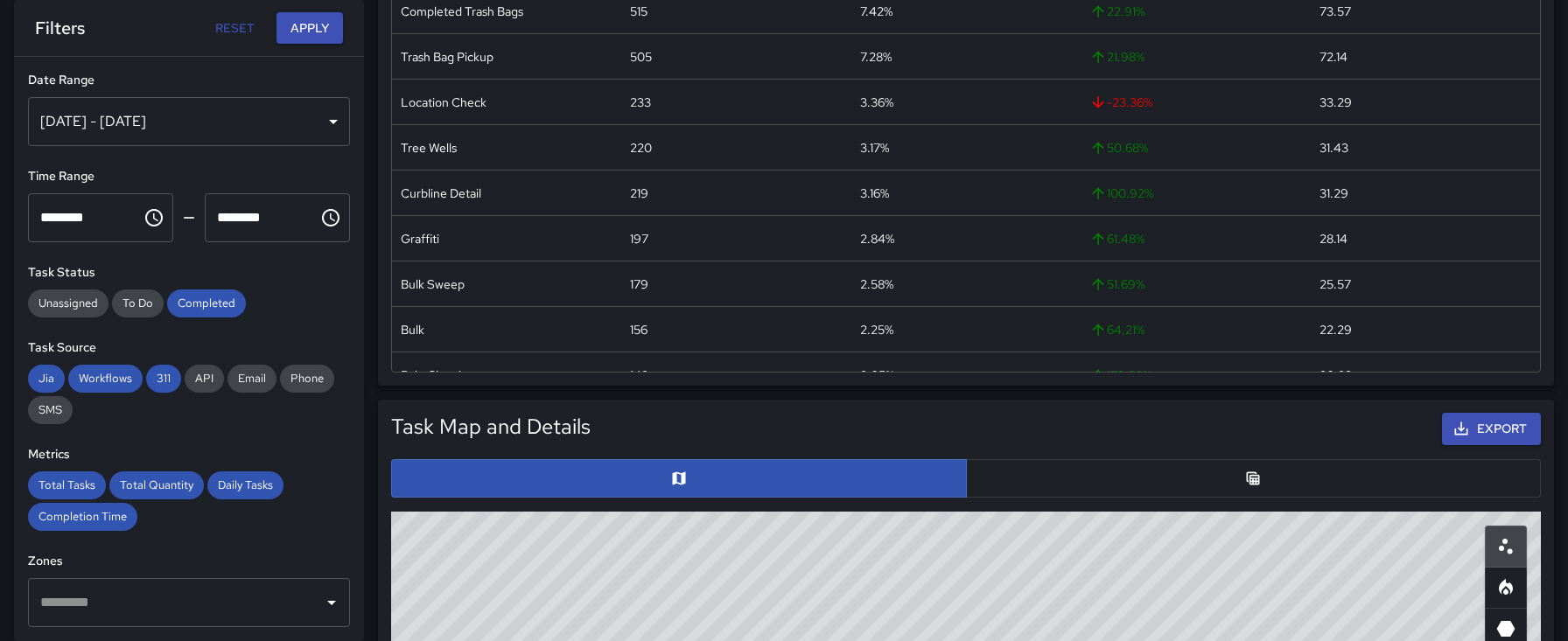 click on "********" at bounding box center [256, 218] 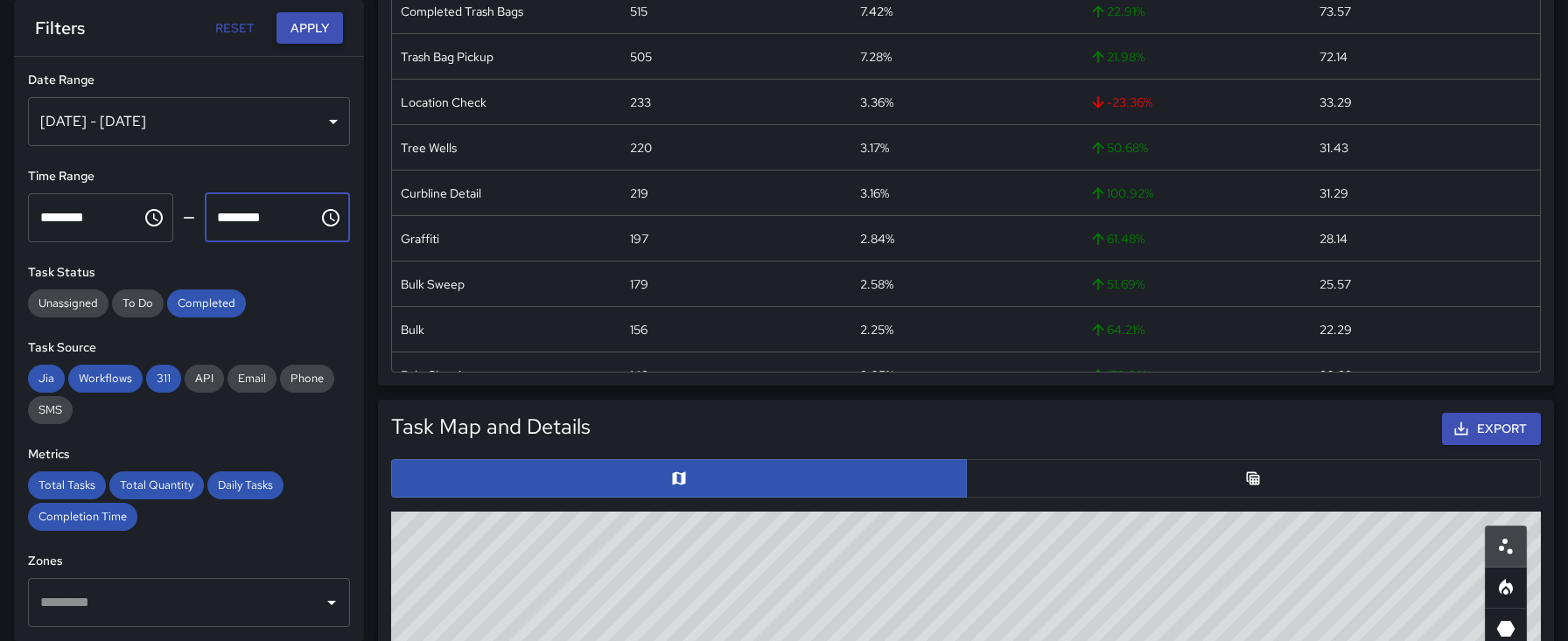 click on "Apply" at bounding box center (310, 28) 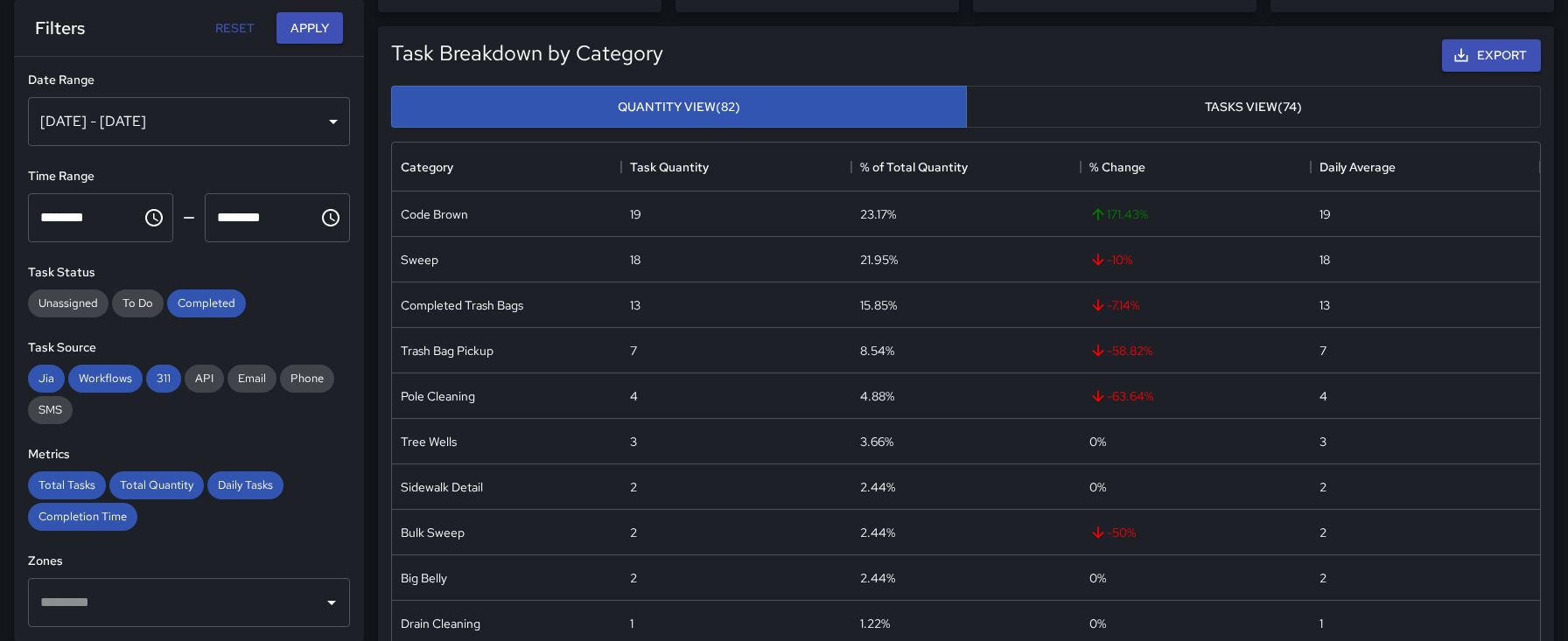 scroll, scrollTop: 191, scrollLeft: 0, axis: vertical 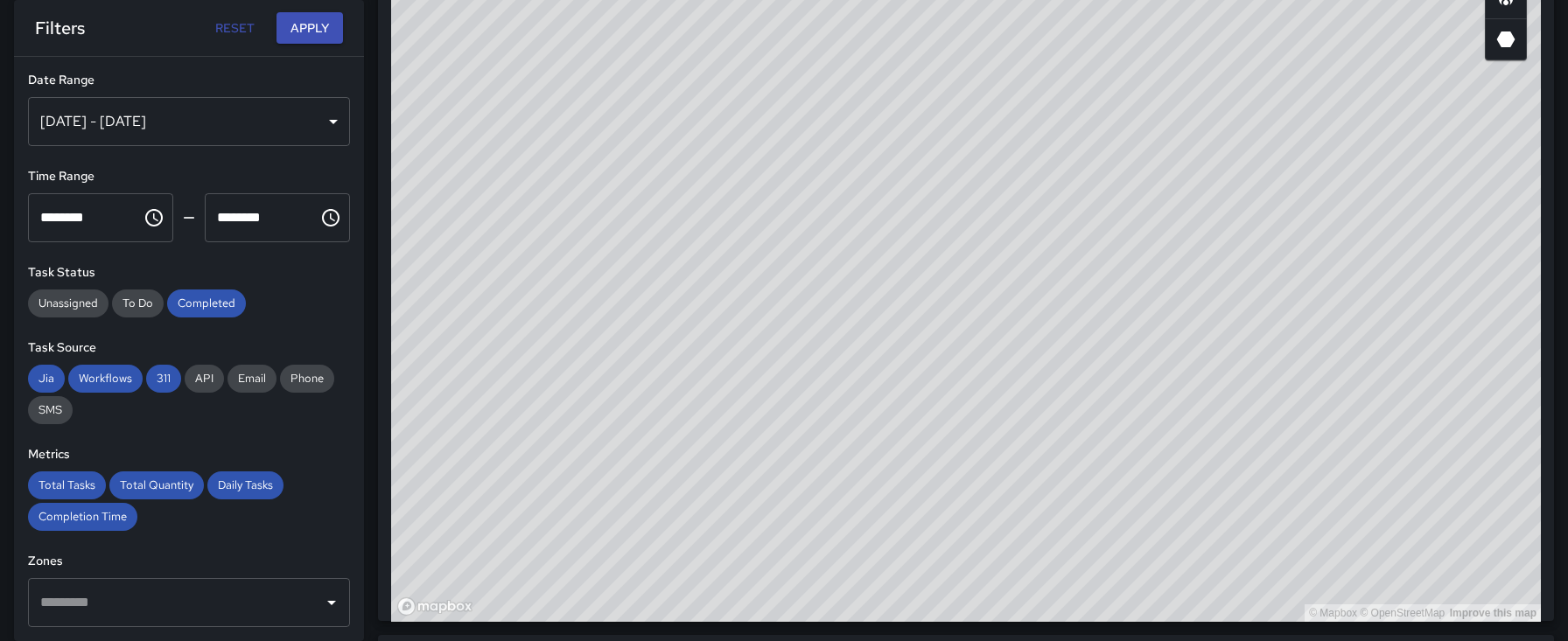 drag, startPoint x: 1088, startPoint y: 247, endPoint x: 975, endPoint y: 374, distance: 169.99412 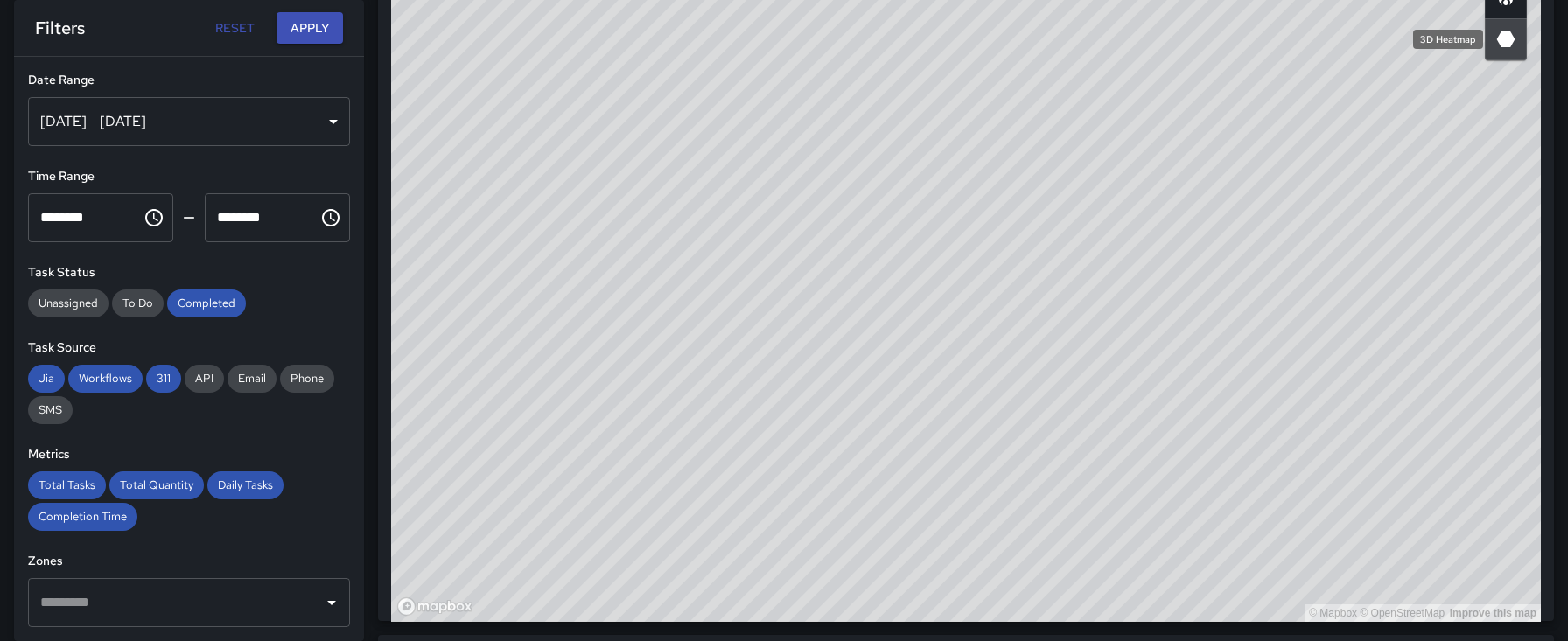 click 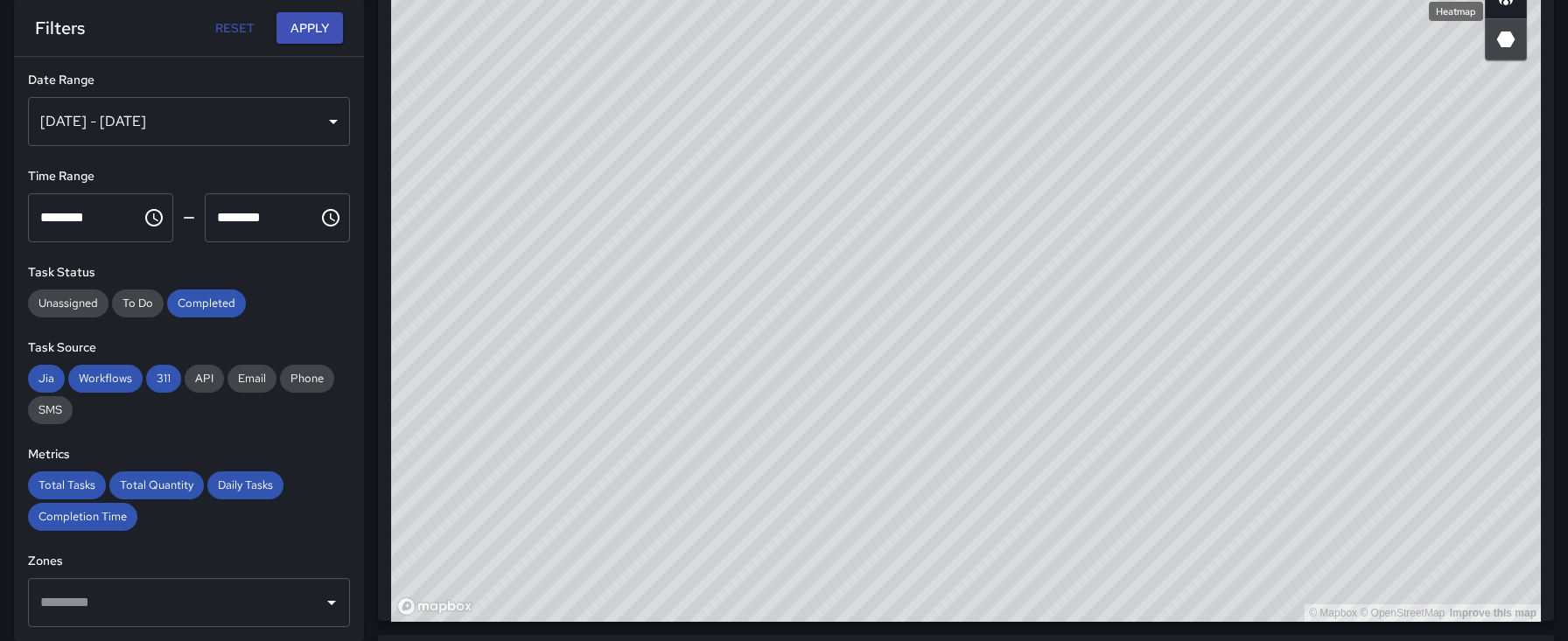 click 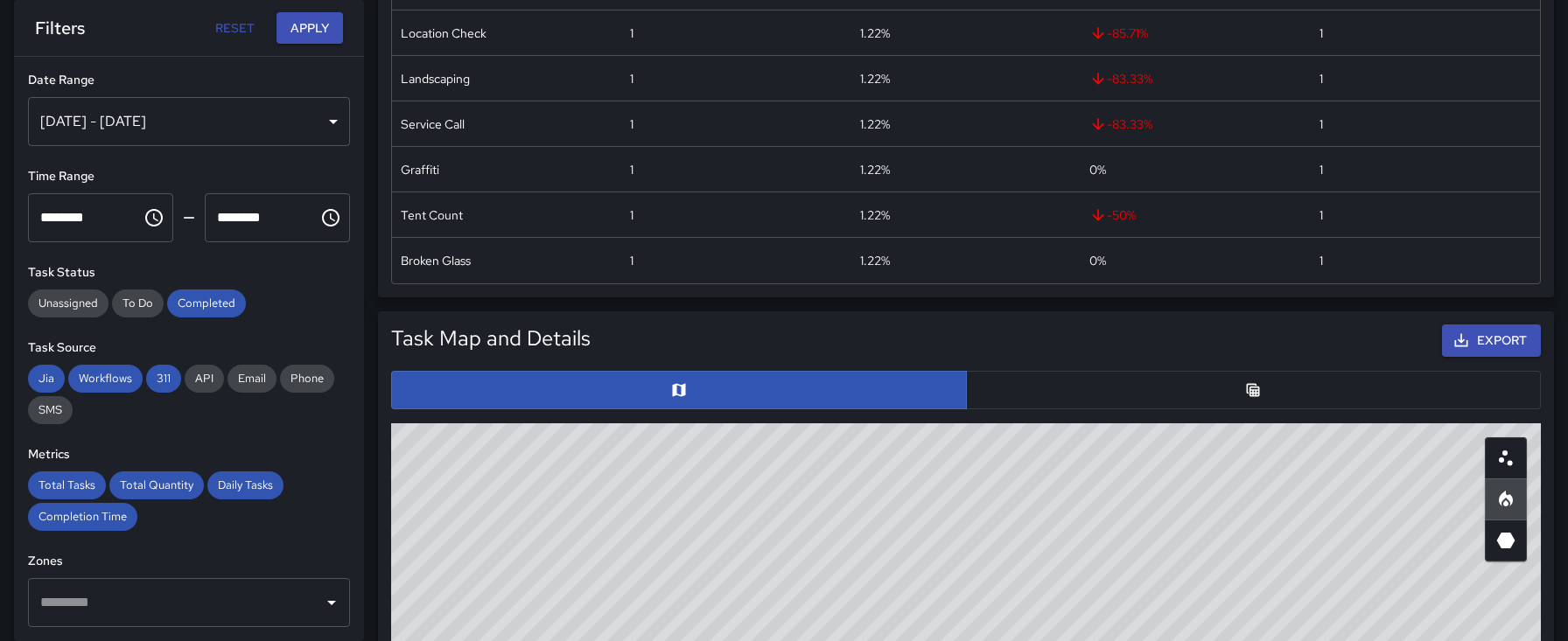 scroll, scrollTop: 575, scrollLeft: 0, axis: vertical 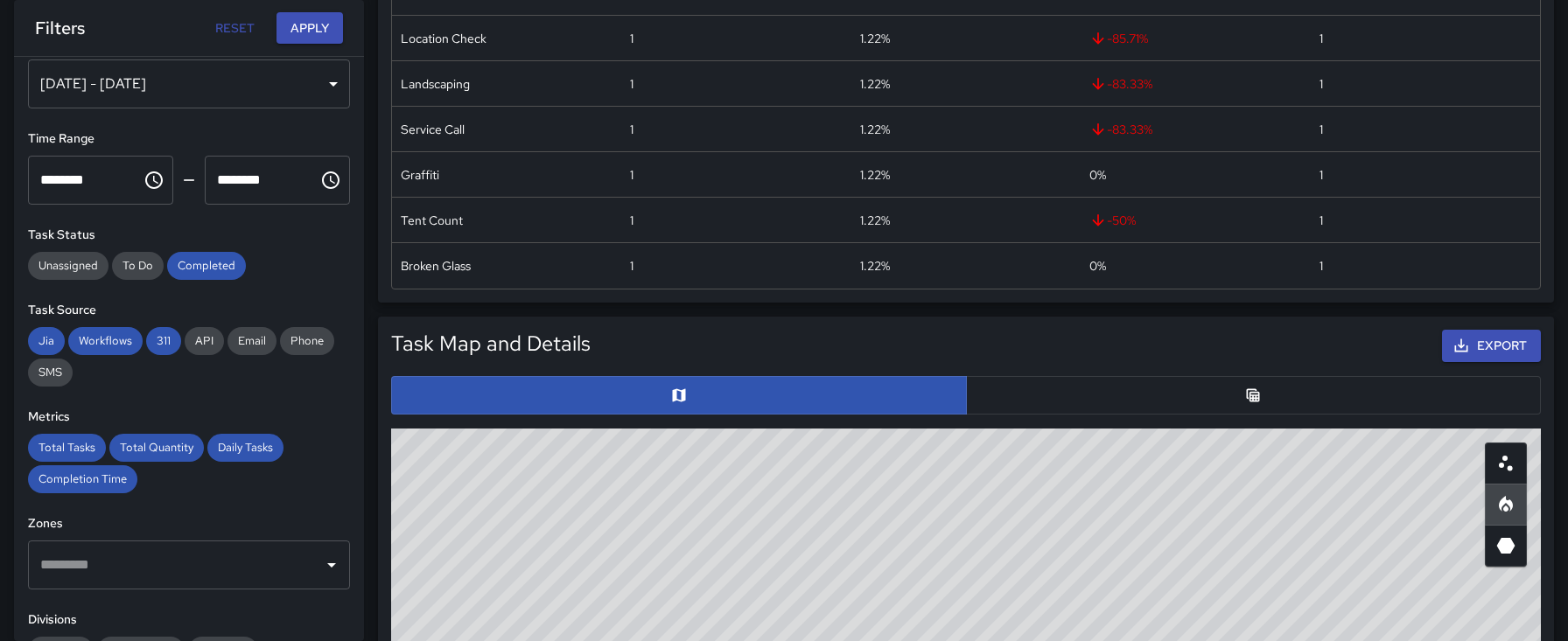 click at bounding box center [966, 395] 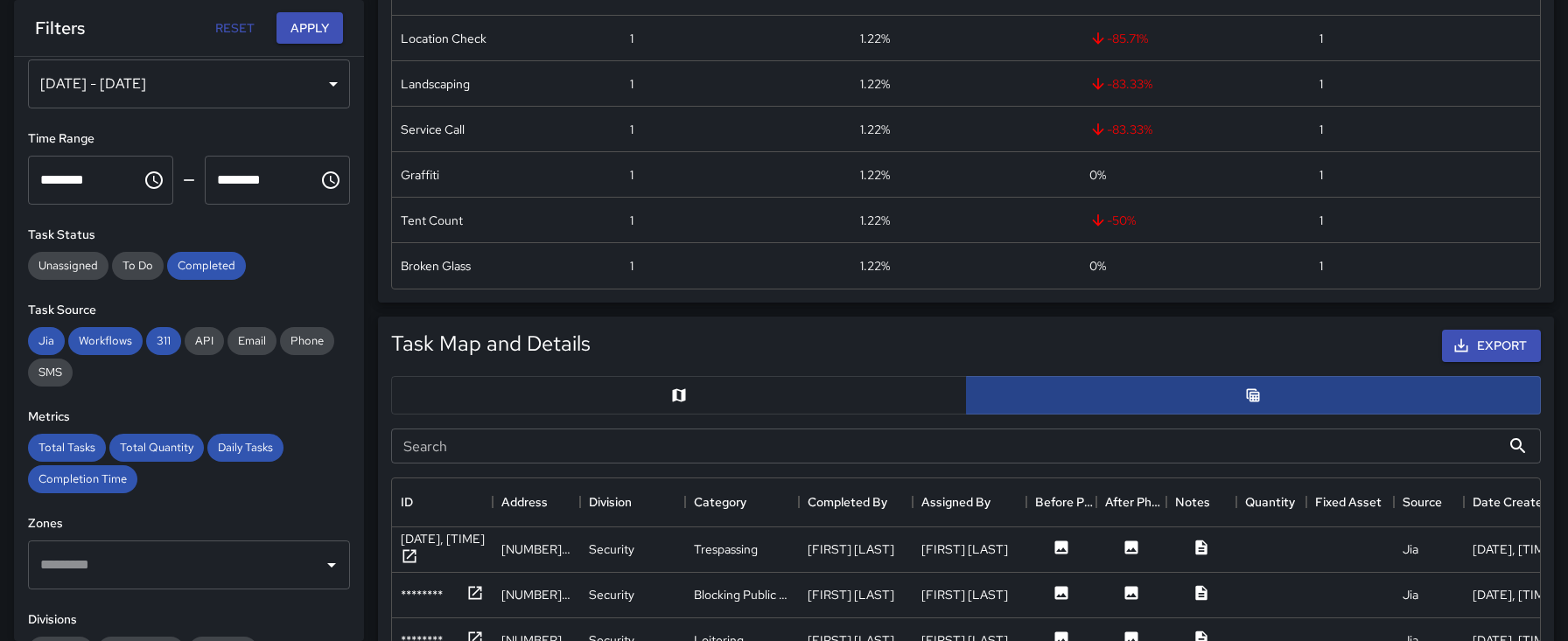 scroll, scrollTop: 651, scrollLeft: 1148, axis: both 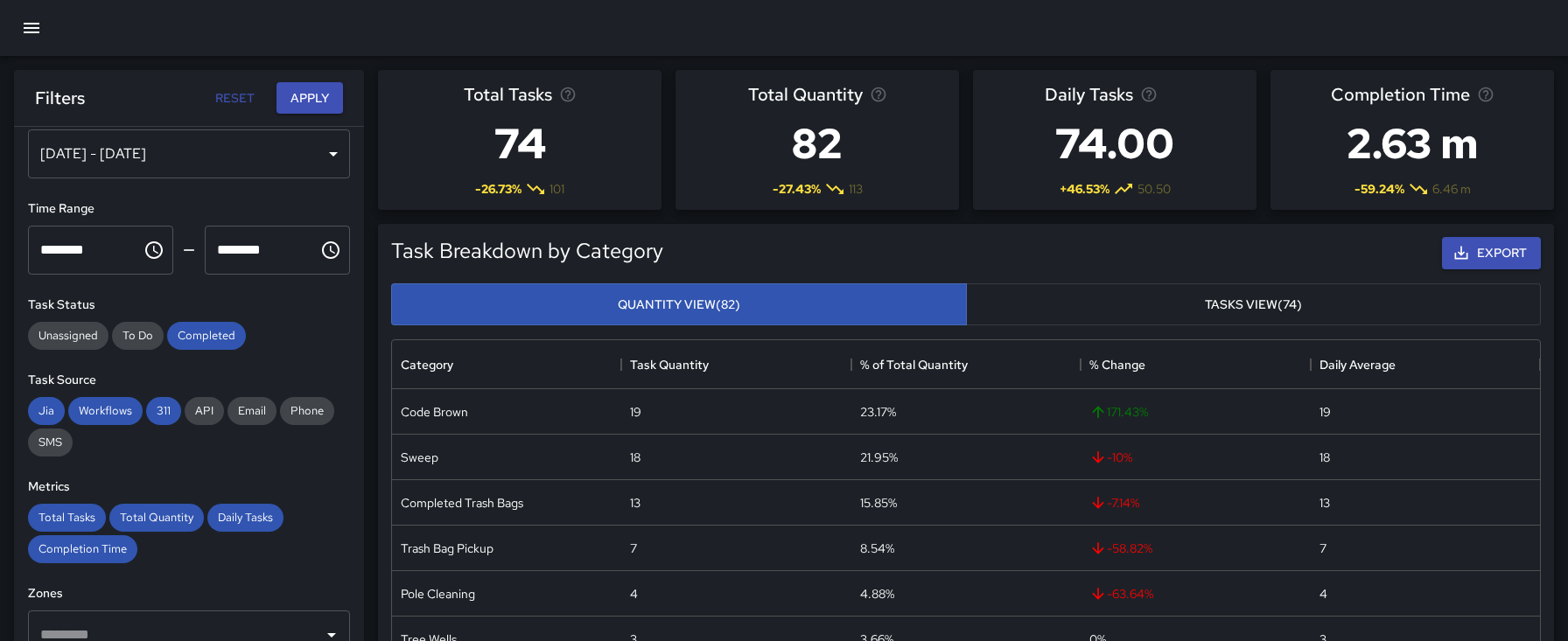 click 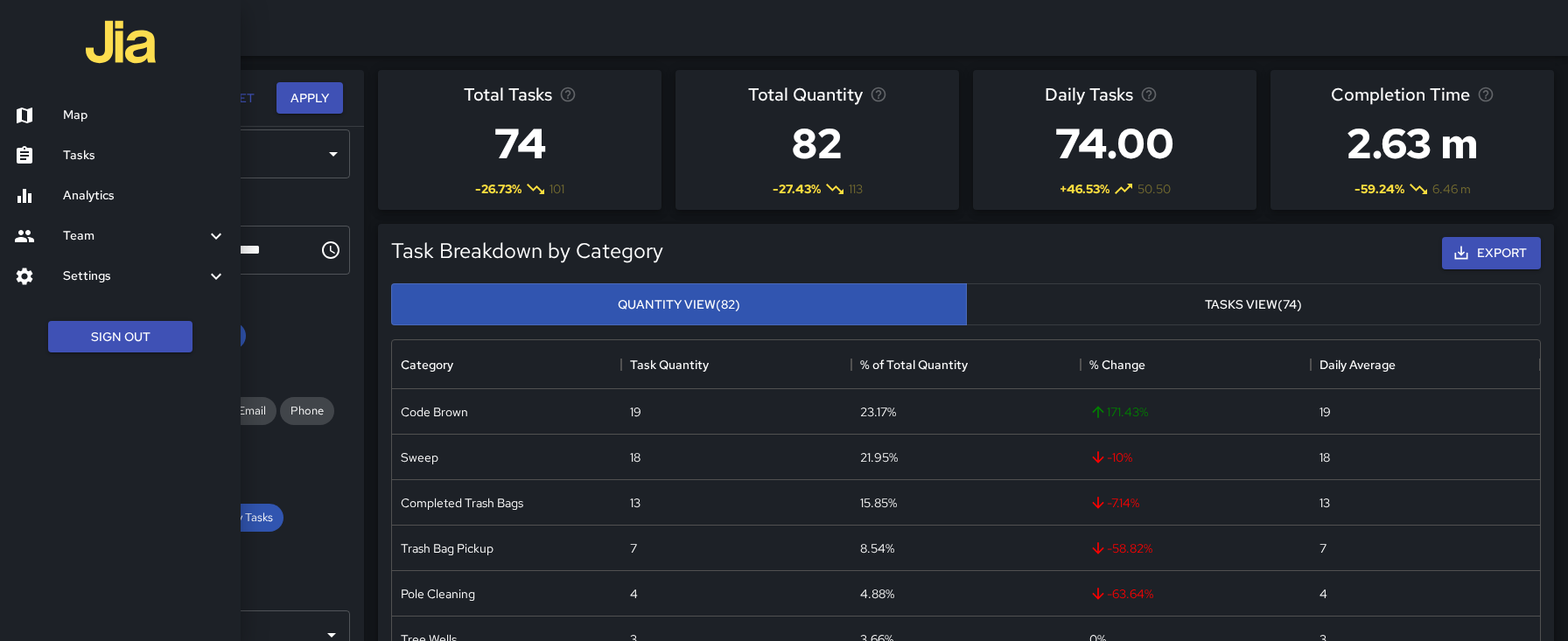 click on "Team" at bounding box center (120, 236) 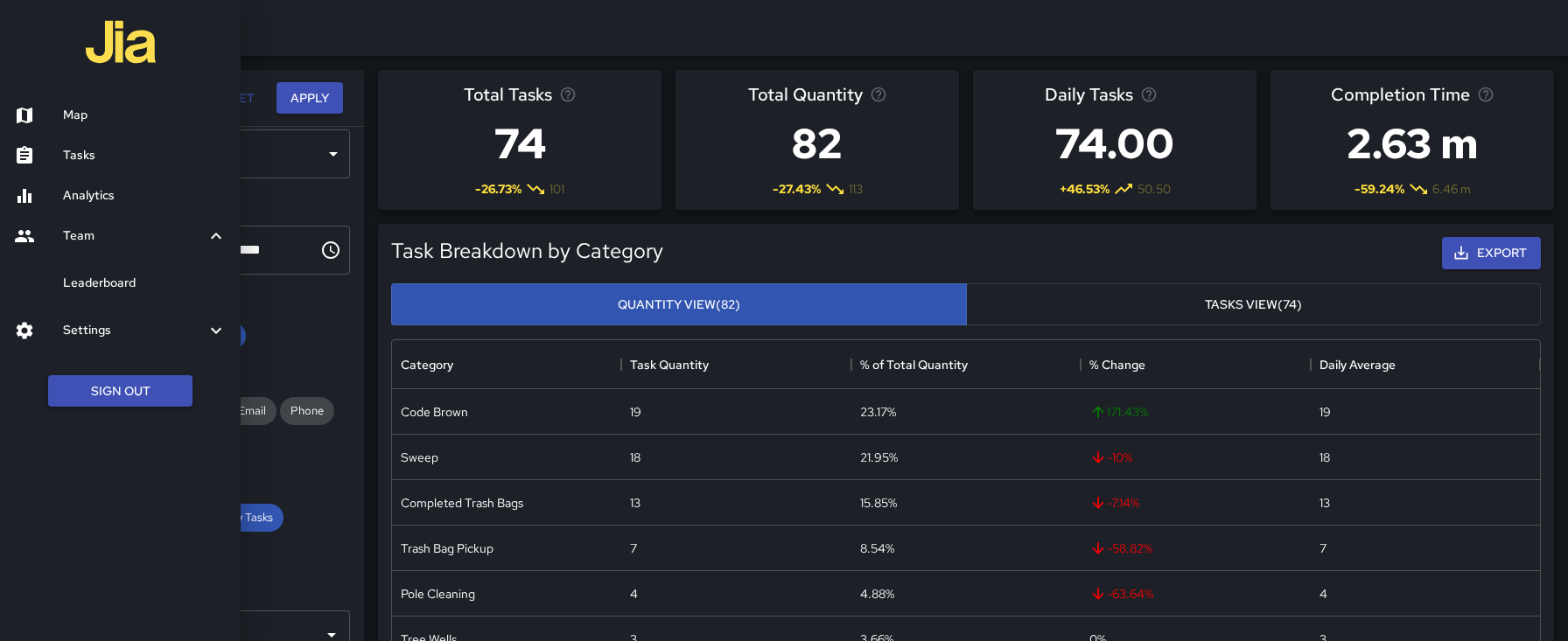 click on "Team" at bounding box center [134, 236] 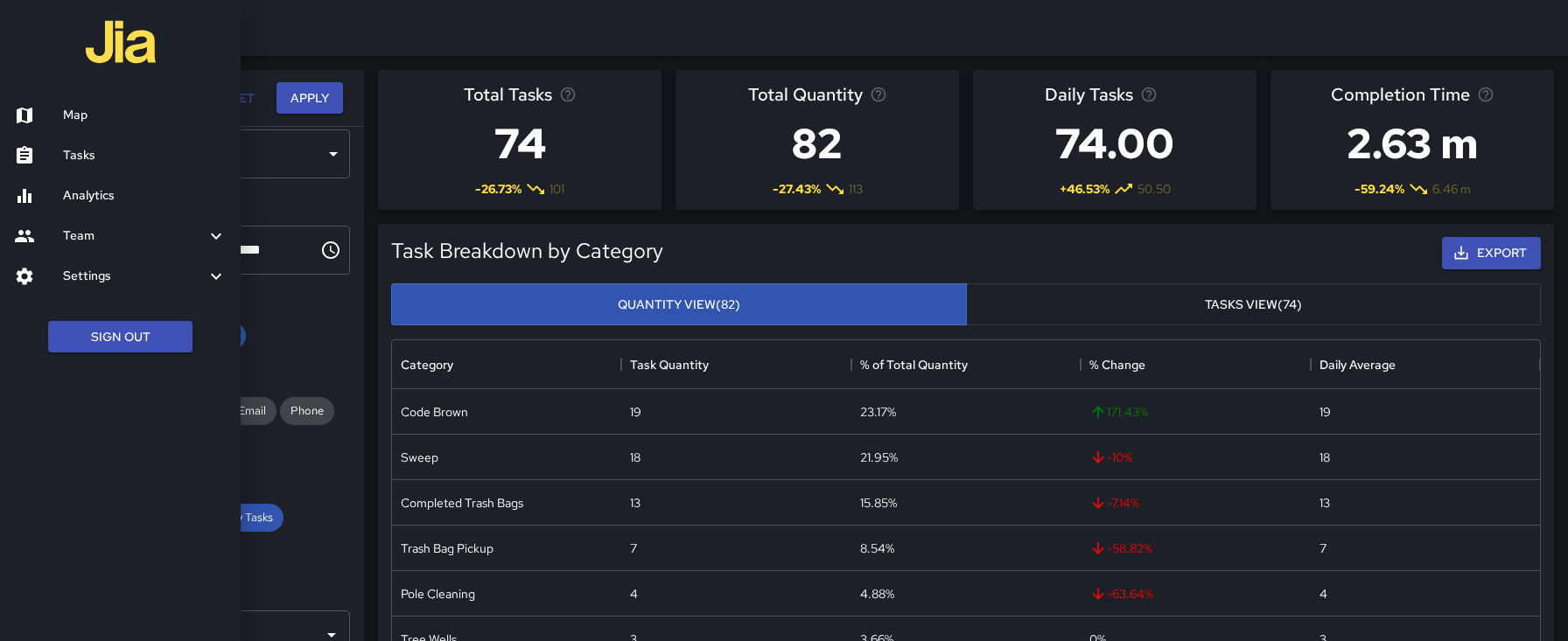 click on "Team" at bounding box center (134, 236) 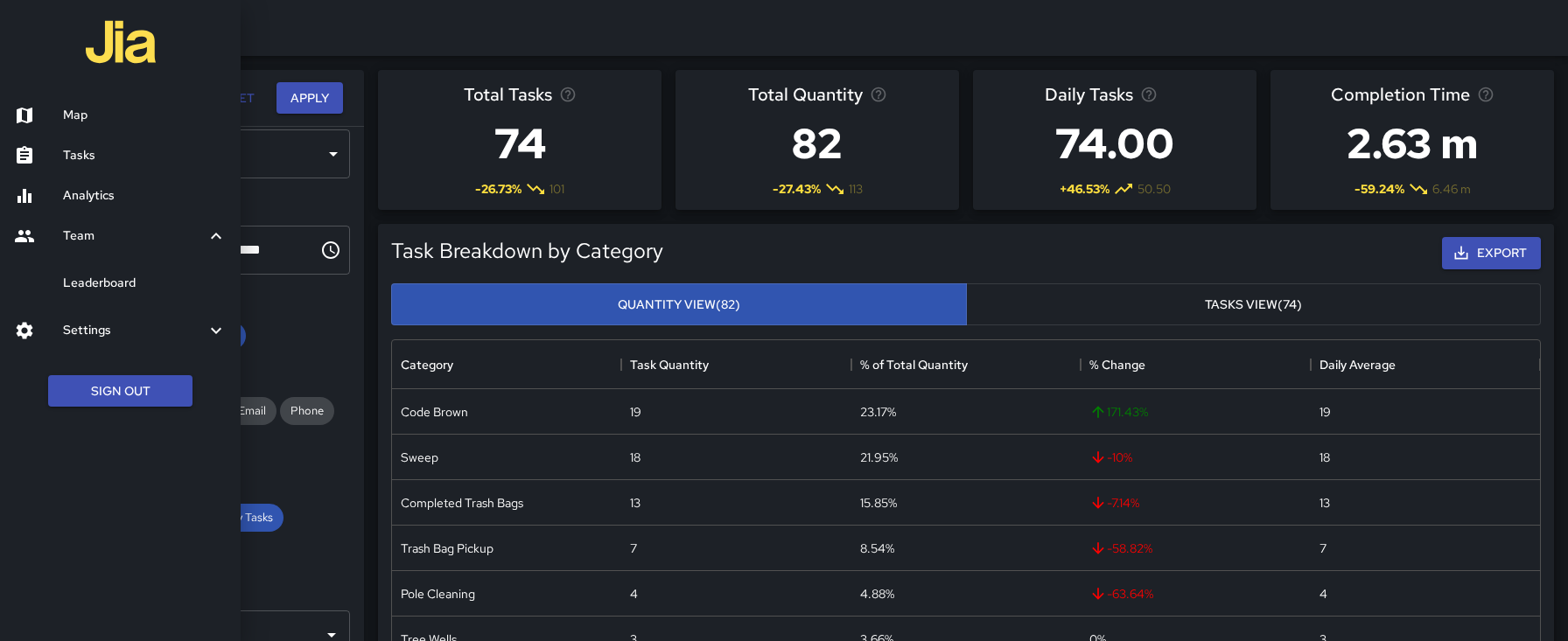 click on "Leaderboard" at bounding box center [144, 283] 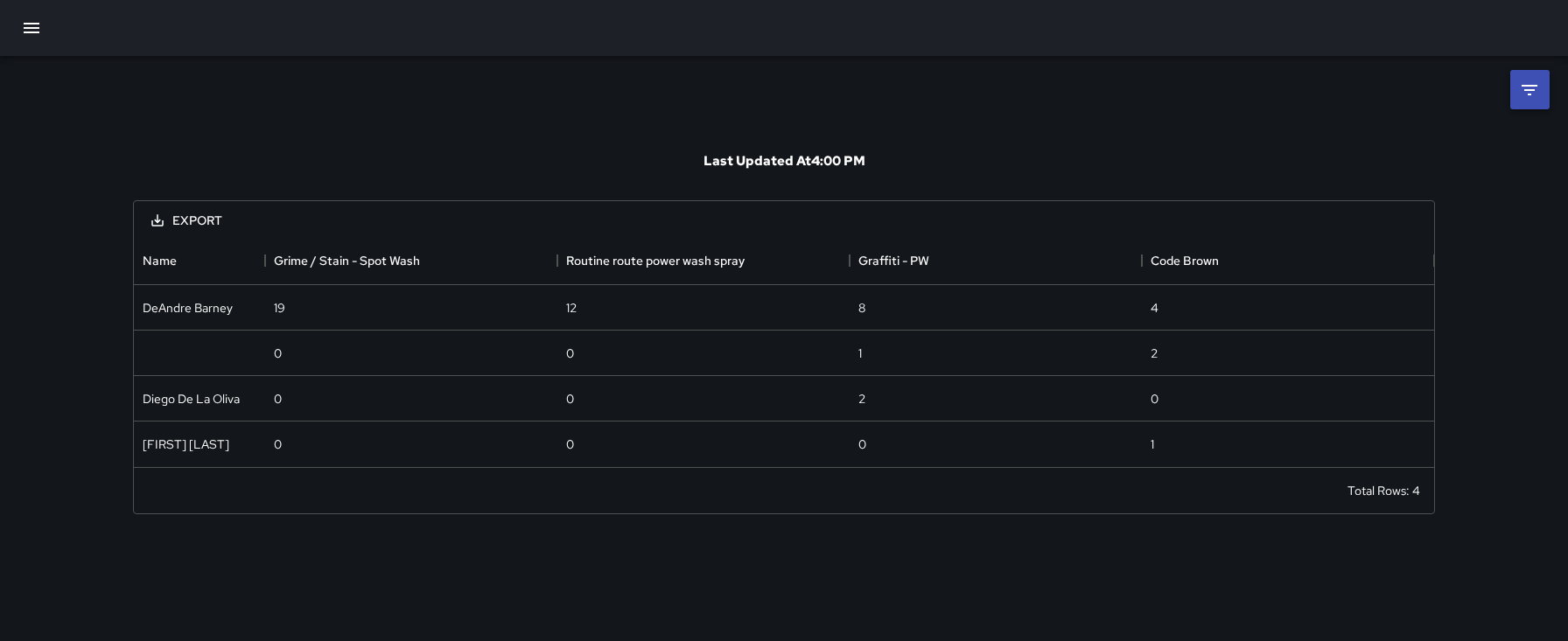 scroll, scrollTop: 1, scrollLeft: 1, axis: both 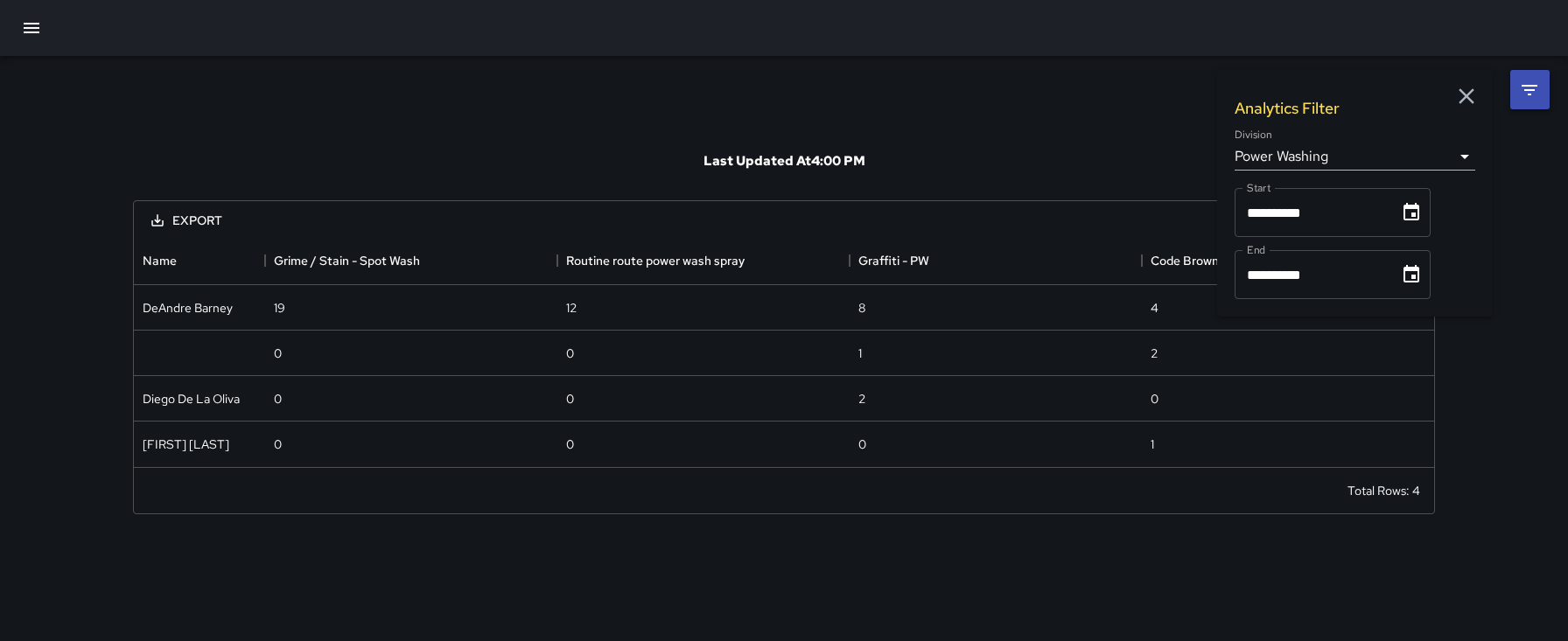 click on "**********" at bounding box center (784, 296) 